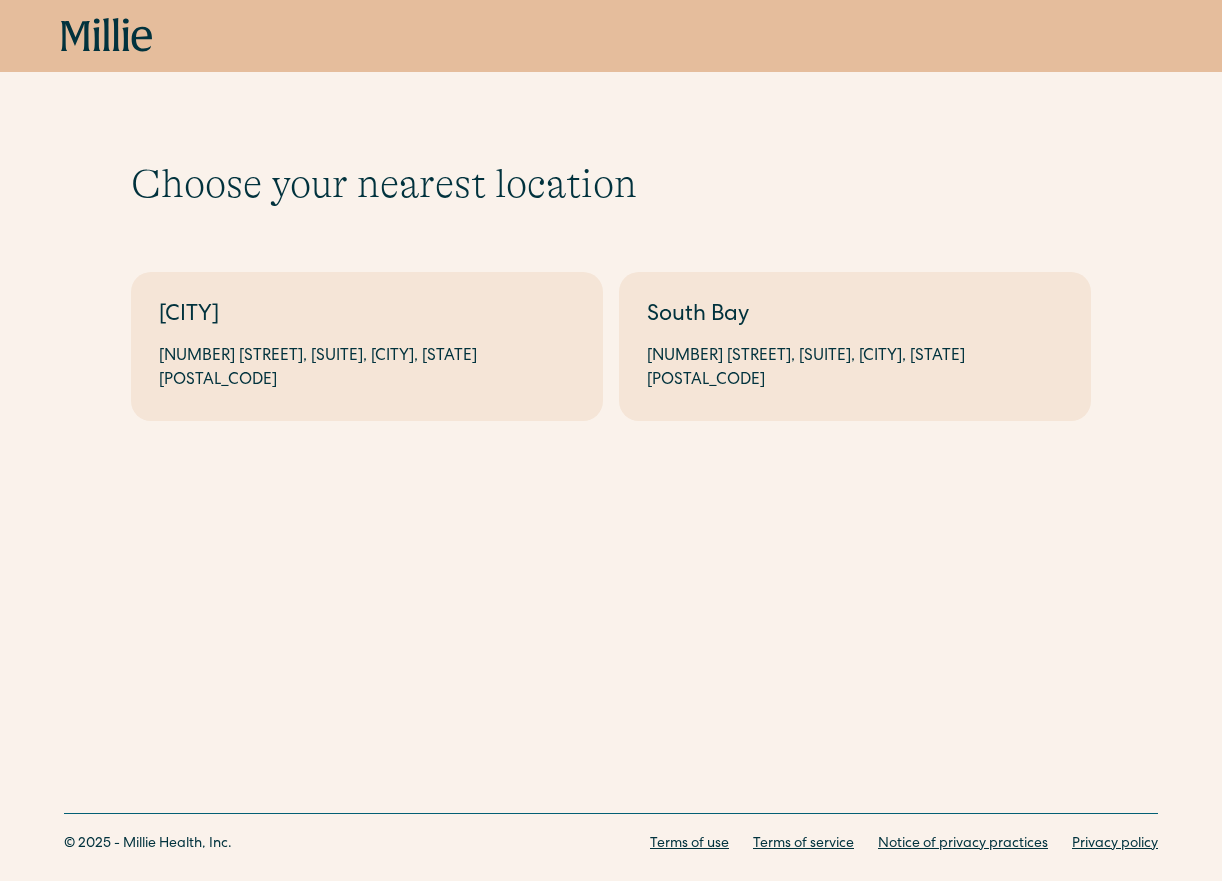scroll, scrollTop: 0, scrollLeft: 0, axis: both 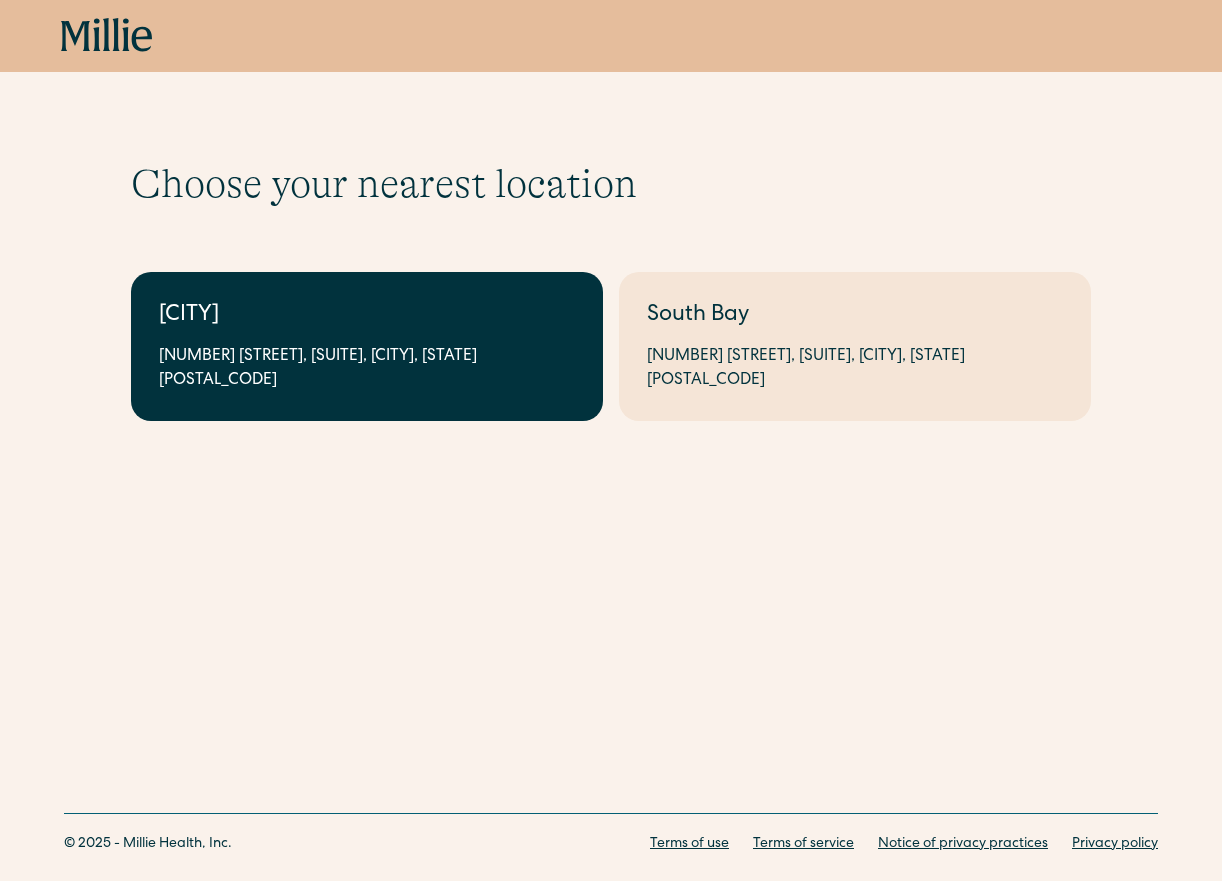 click on "[CITY]" at bounding box center (367, 316) 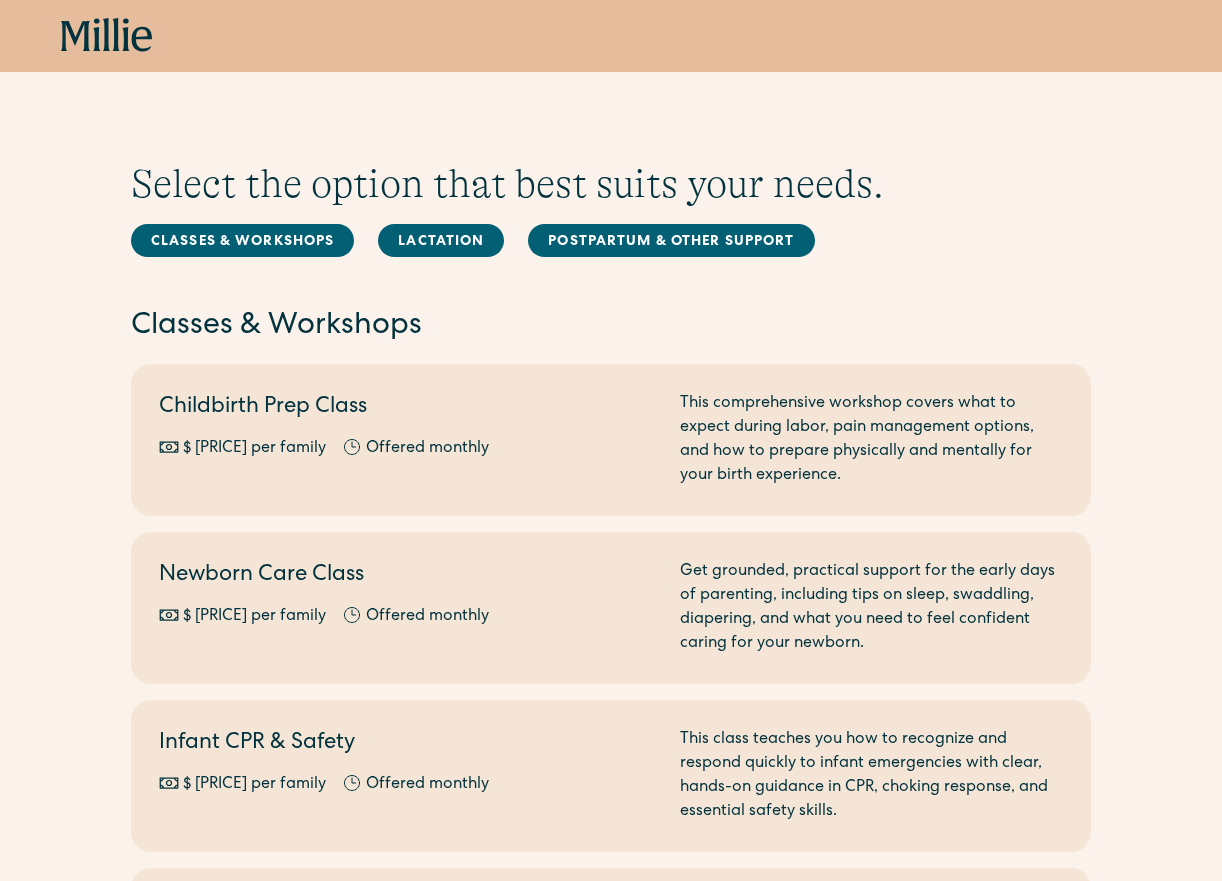scroll, scrollTop: 0, scrollLeft: 0, axis: both 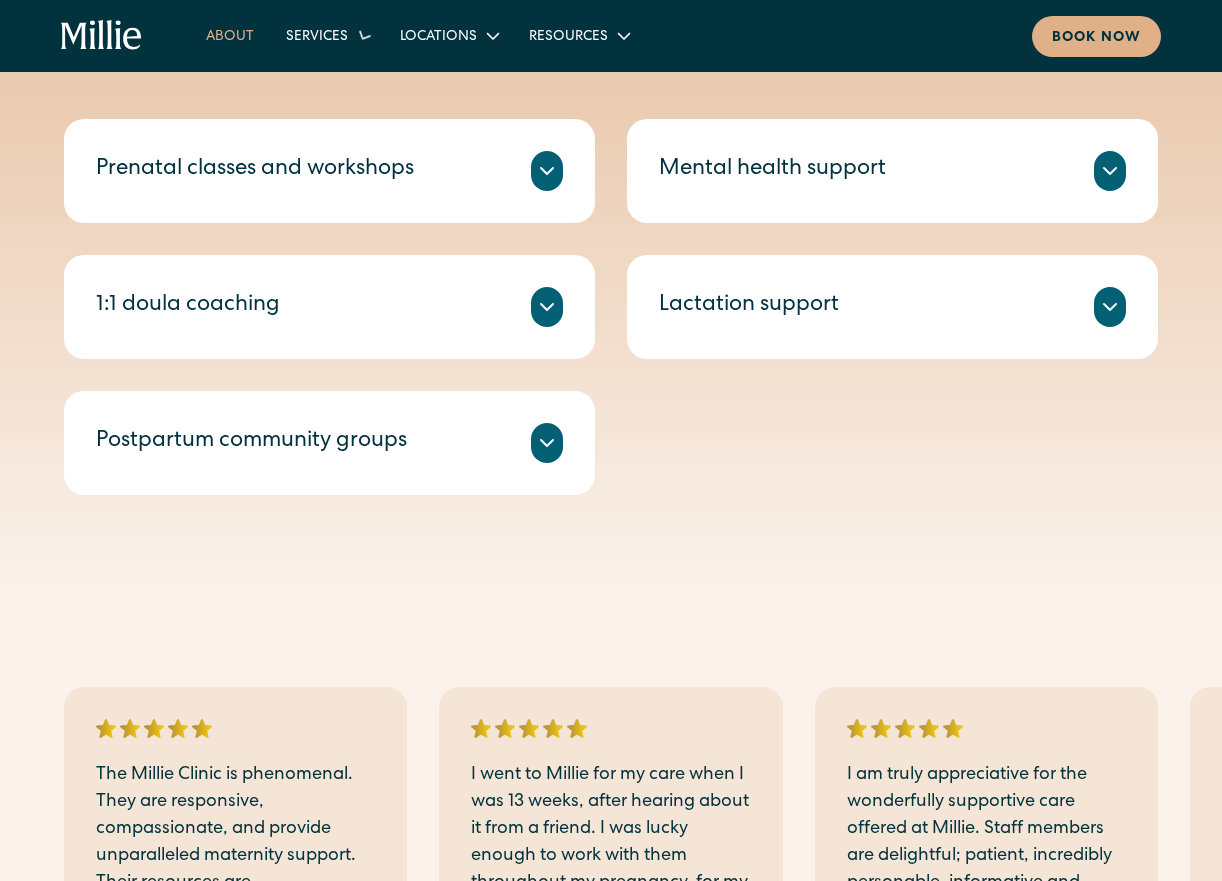 click on "About" at bounding box center (230, 35) 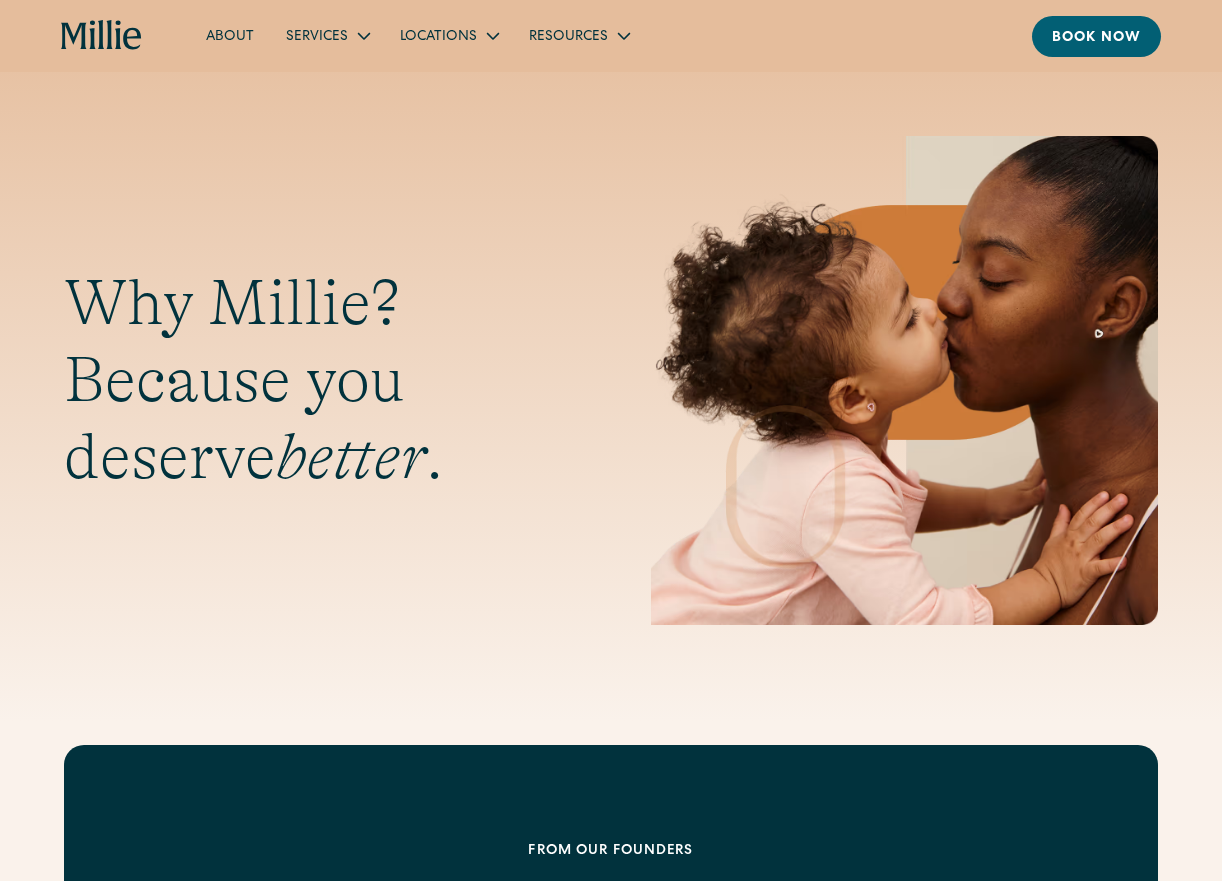 scroll, scrollTop: 0, scrollLeft: 0, axis: both 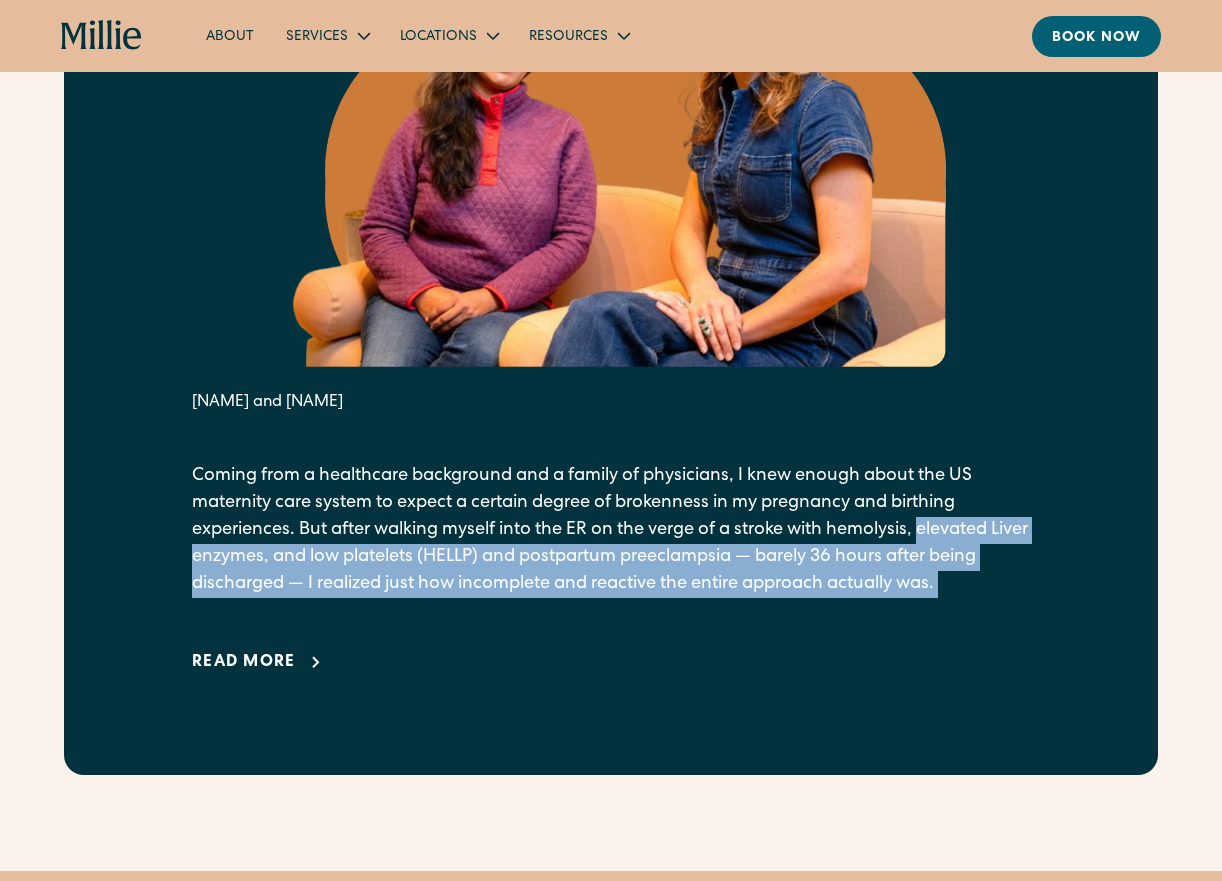 drag, startPoint x: 924, startPoint y: 532, endPoint x: 955, endPoint y: 600, distance: 74.73286 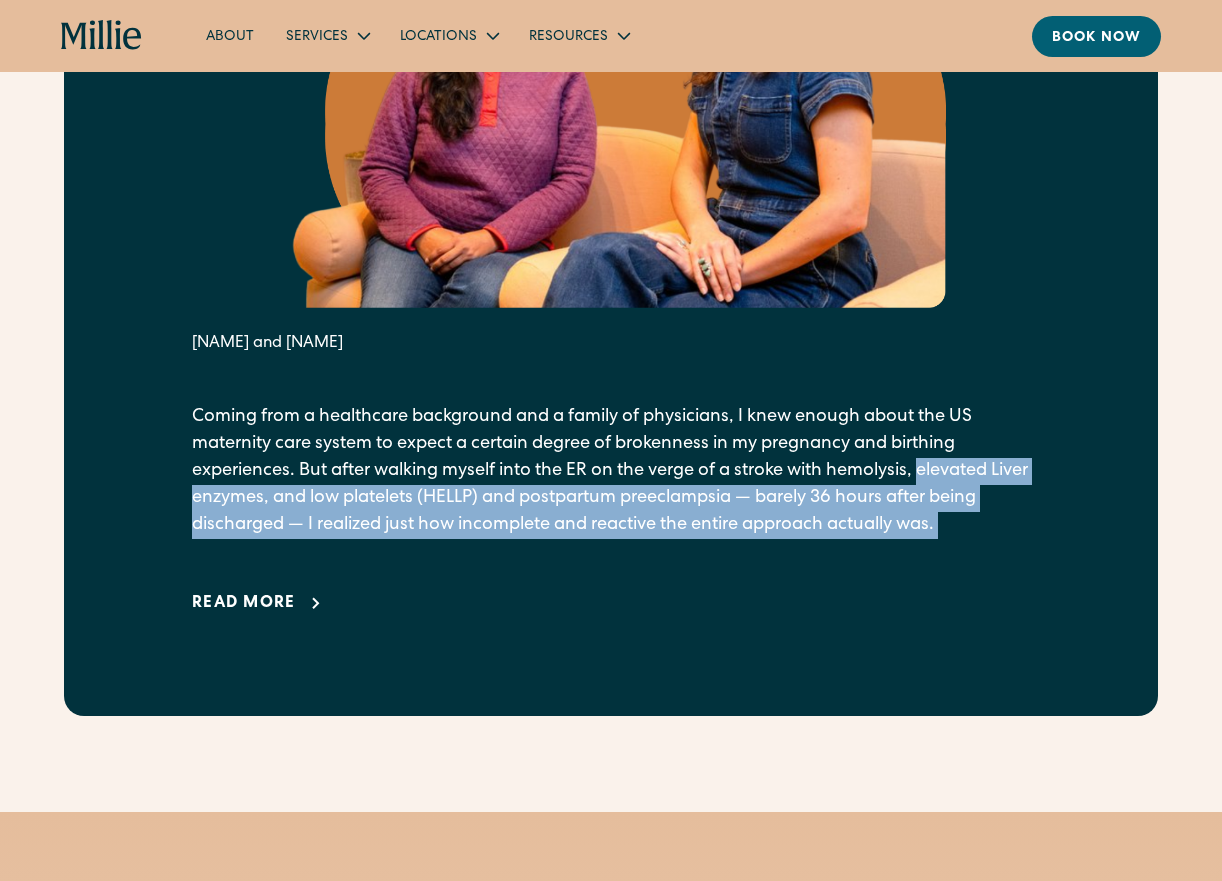 scroll, scrollTop: 1148, scrollLeft: 0, axis: vertical 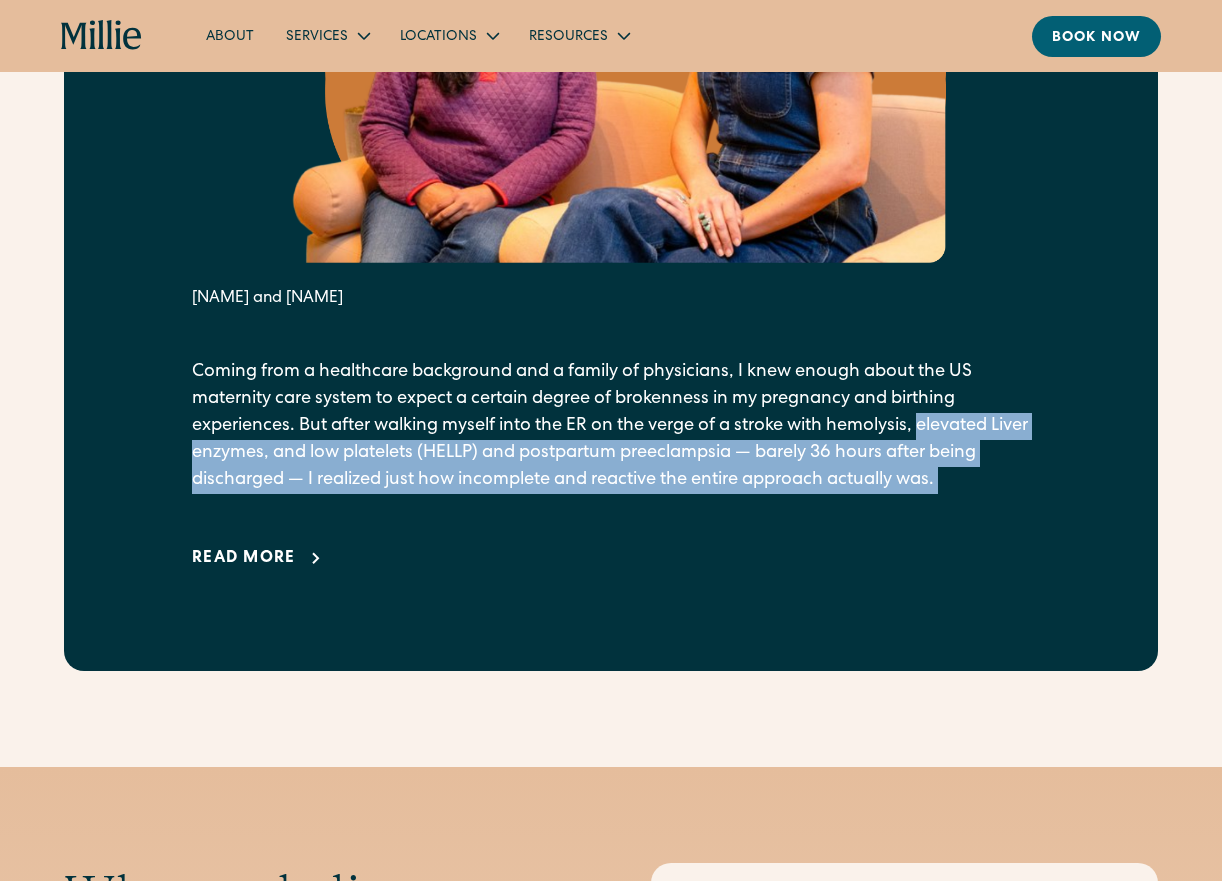 click on "Read more" at bounding box center [244, 559] 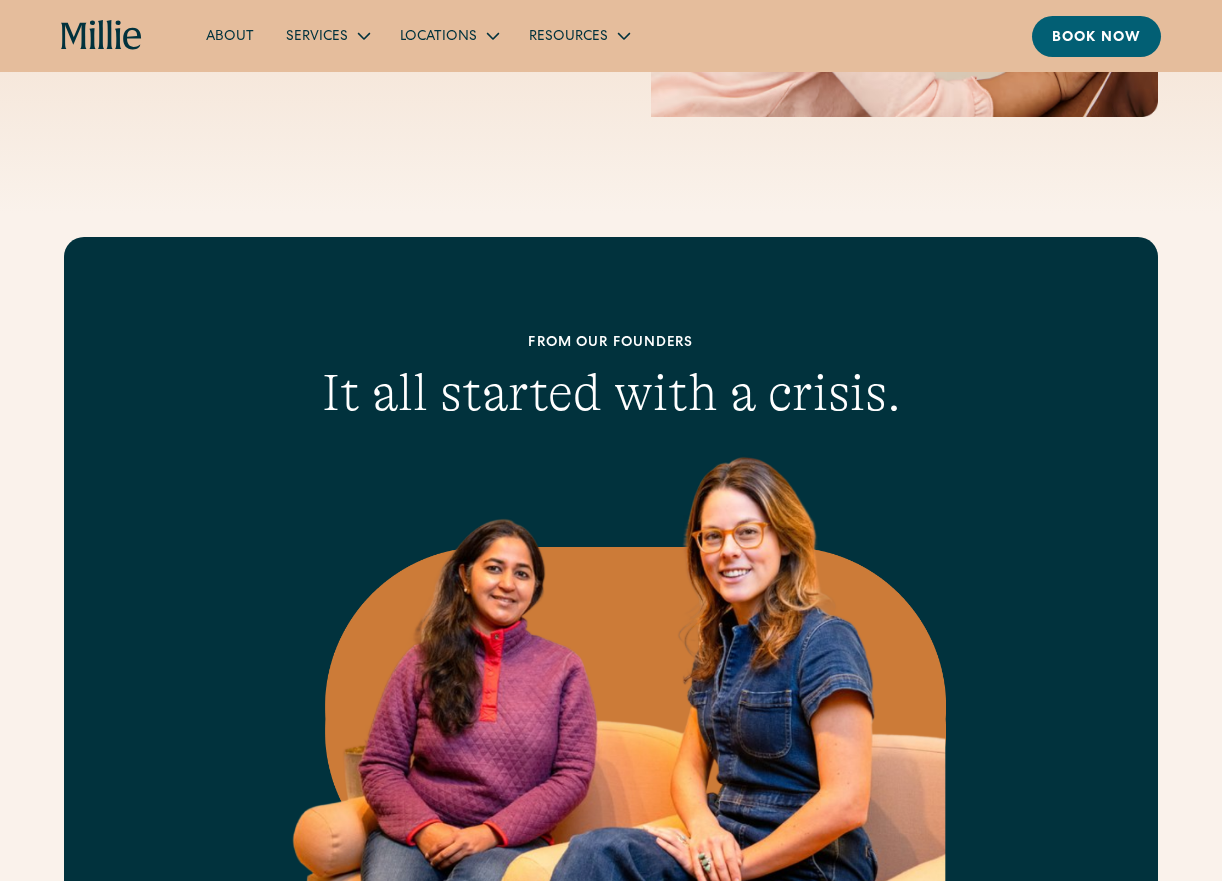 scroll, scrollTop: 118, scrollLeft: 0, axis: vertical 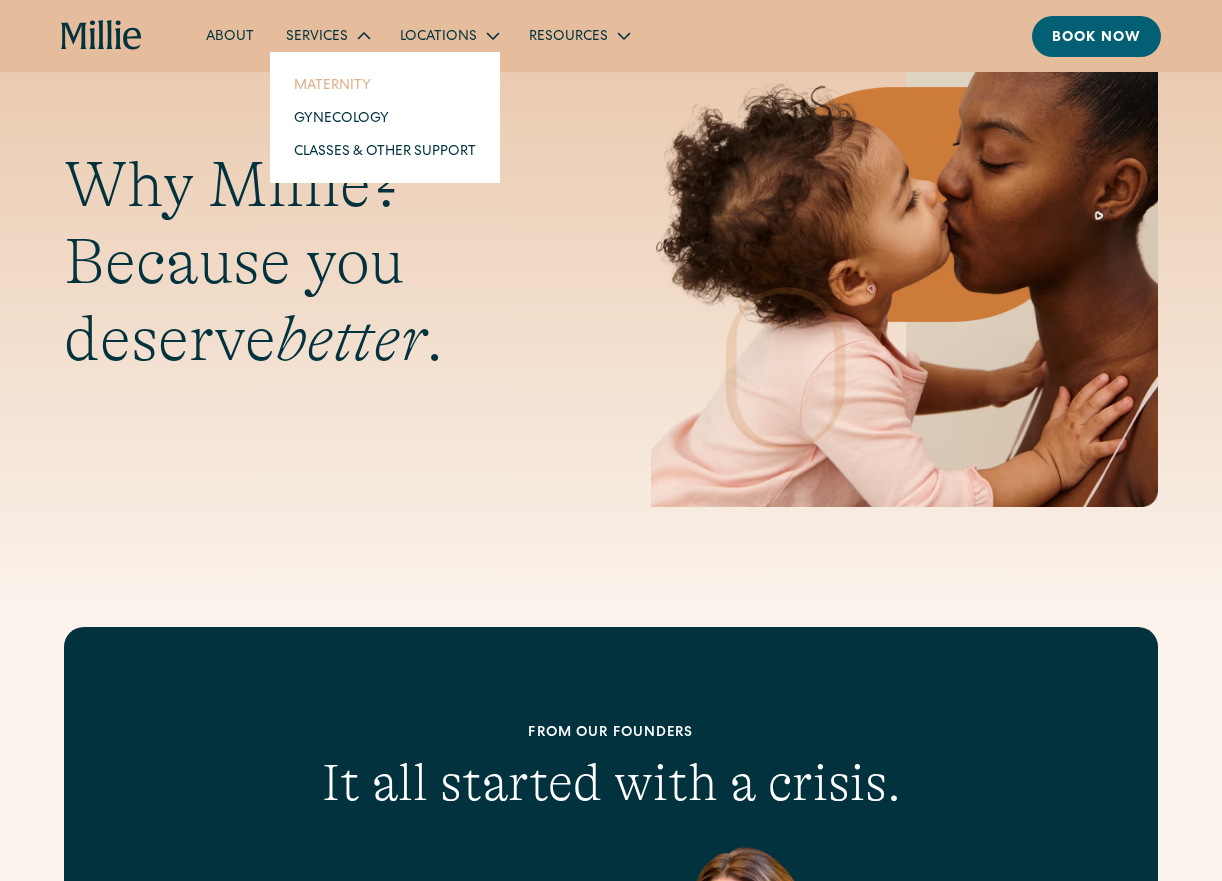 click on "Maternity" at bounding box center (385, 84) 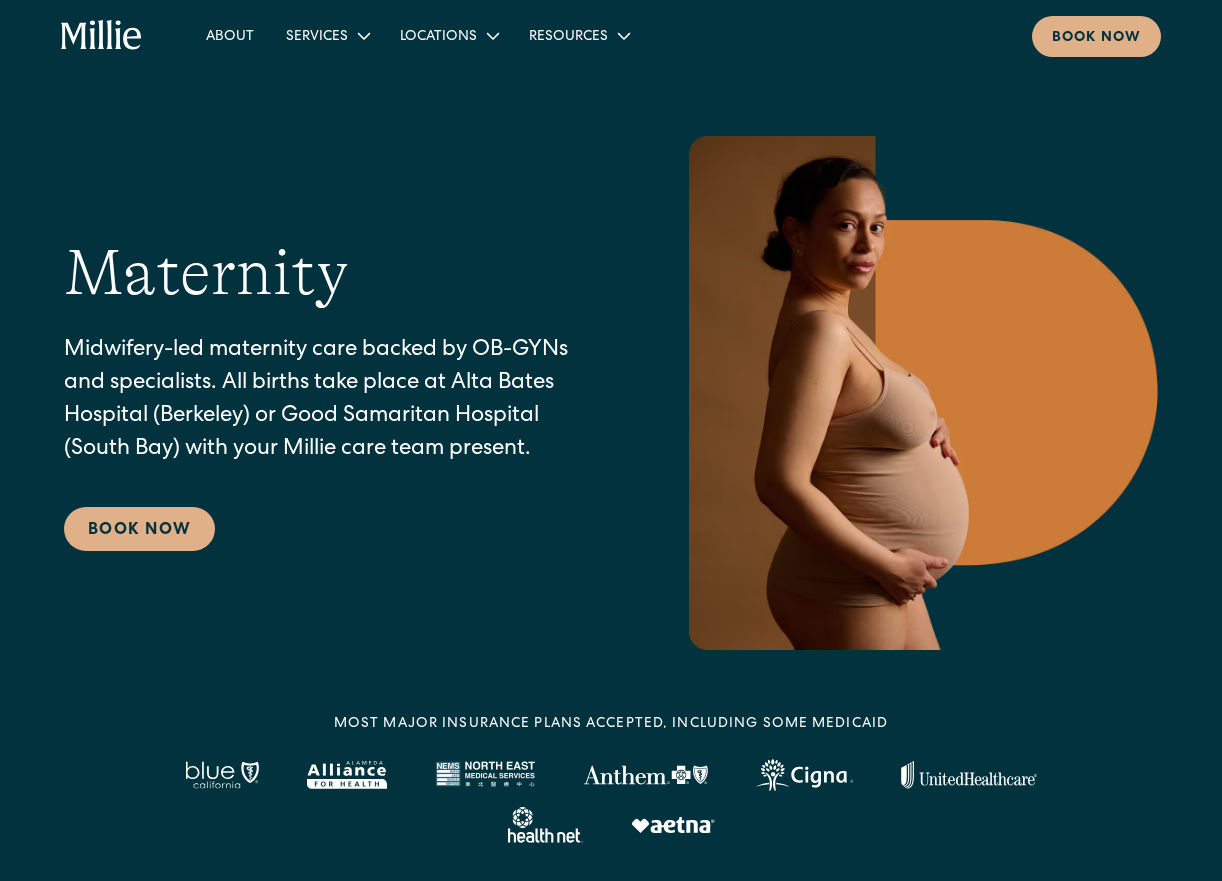 scroll, scrollTop: 0, scrollLeft: 0, axis: both 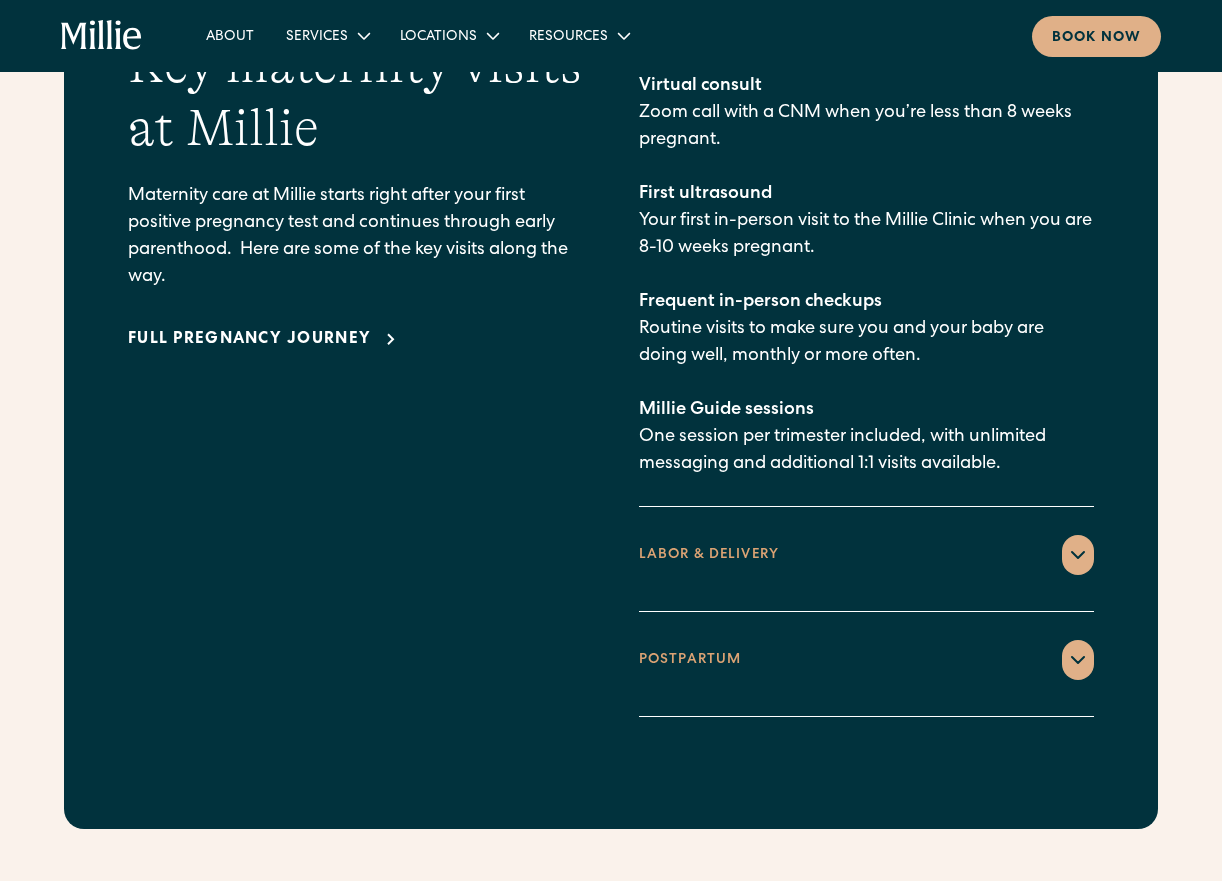 click on "POSTPARTUM" at bounding box center (690, 660) 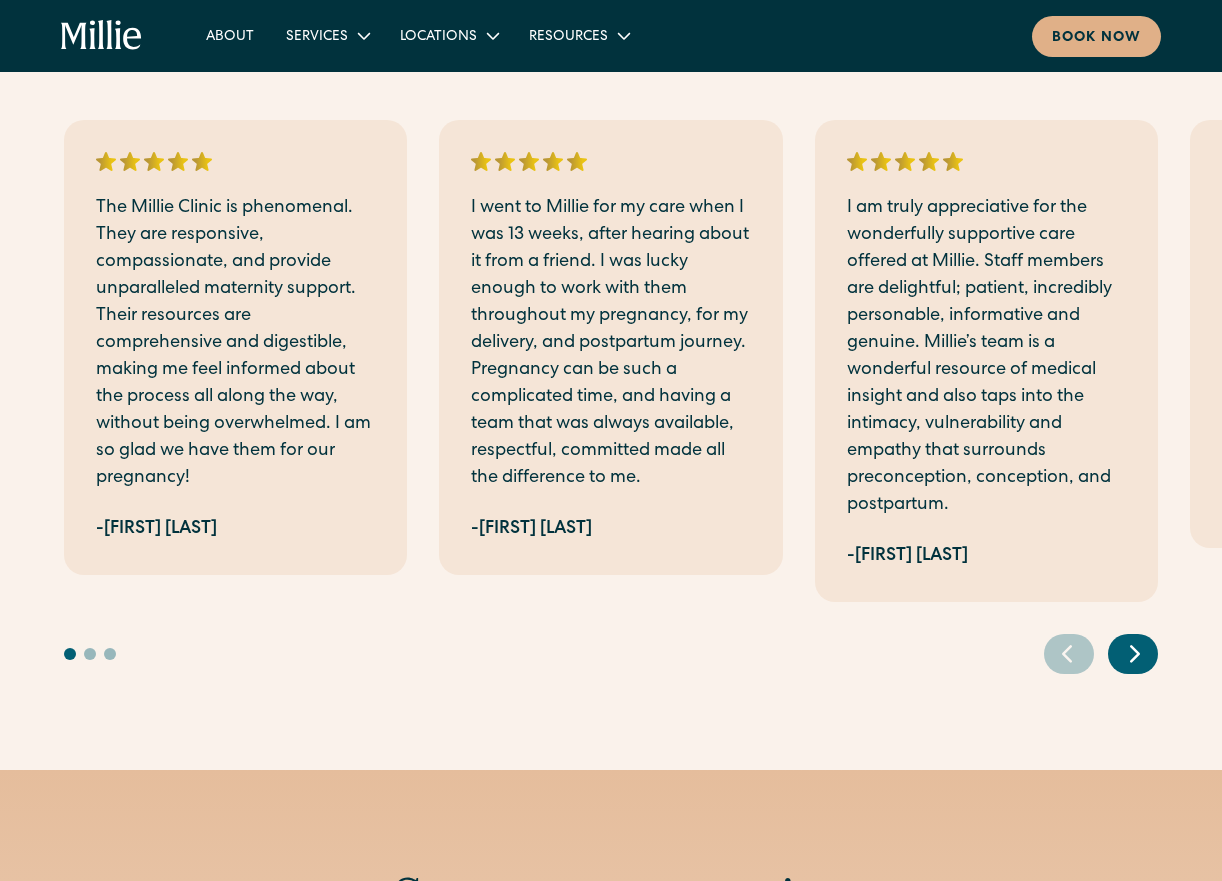 scroll, scrollTop: 4668, scrollLeft: 0, axis: vertical 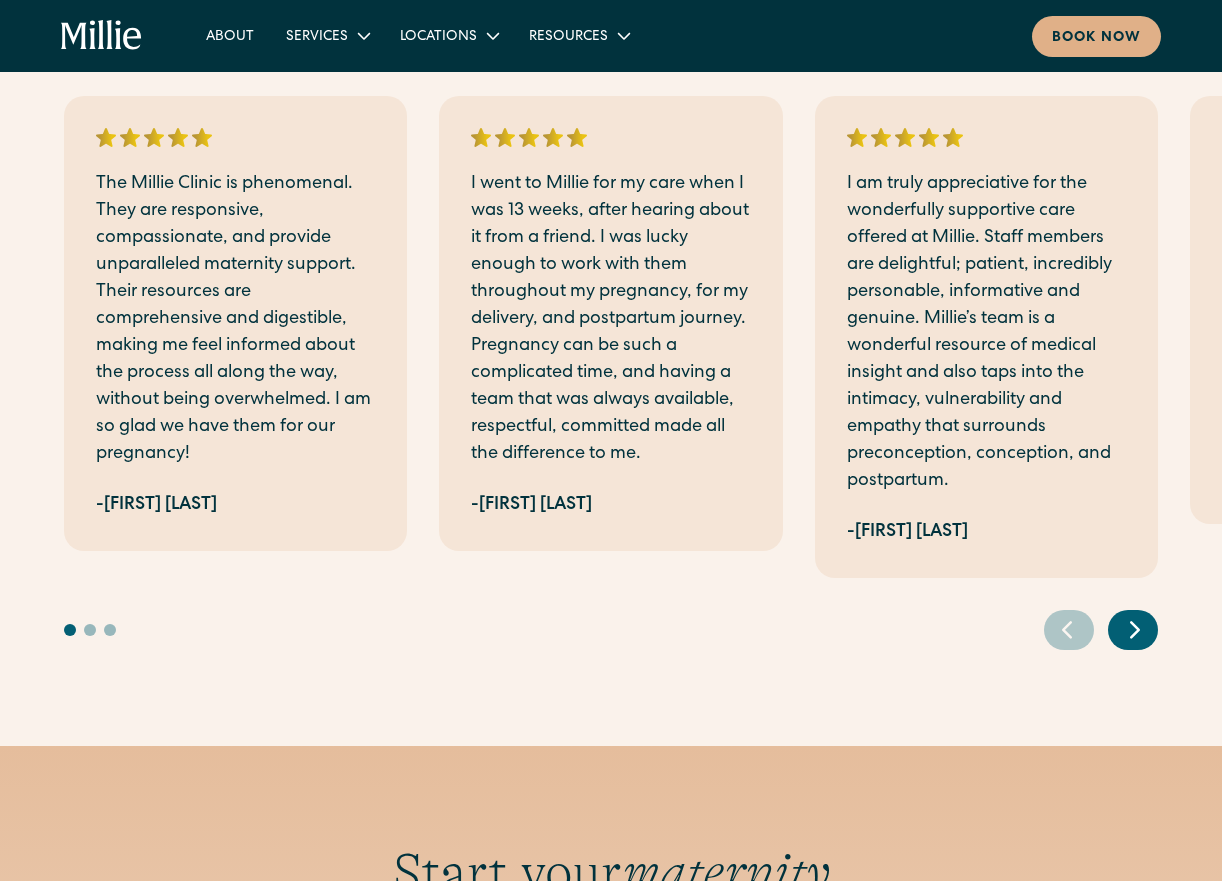 click 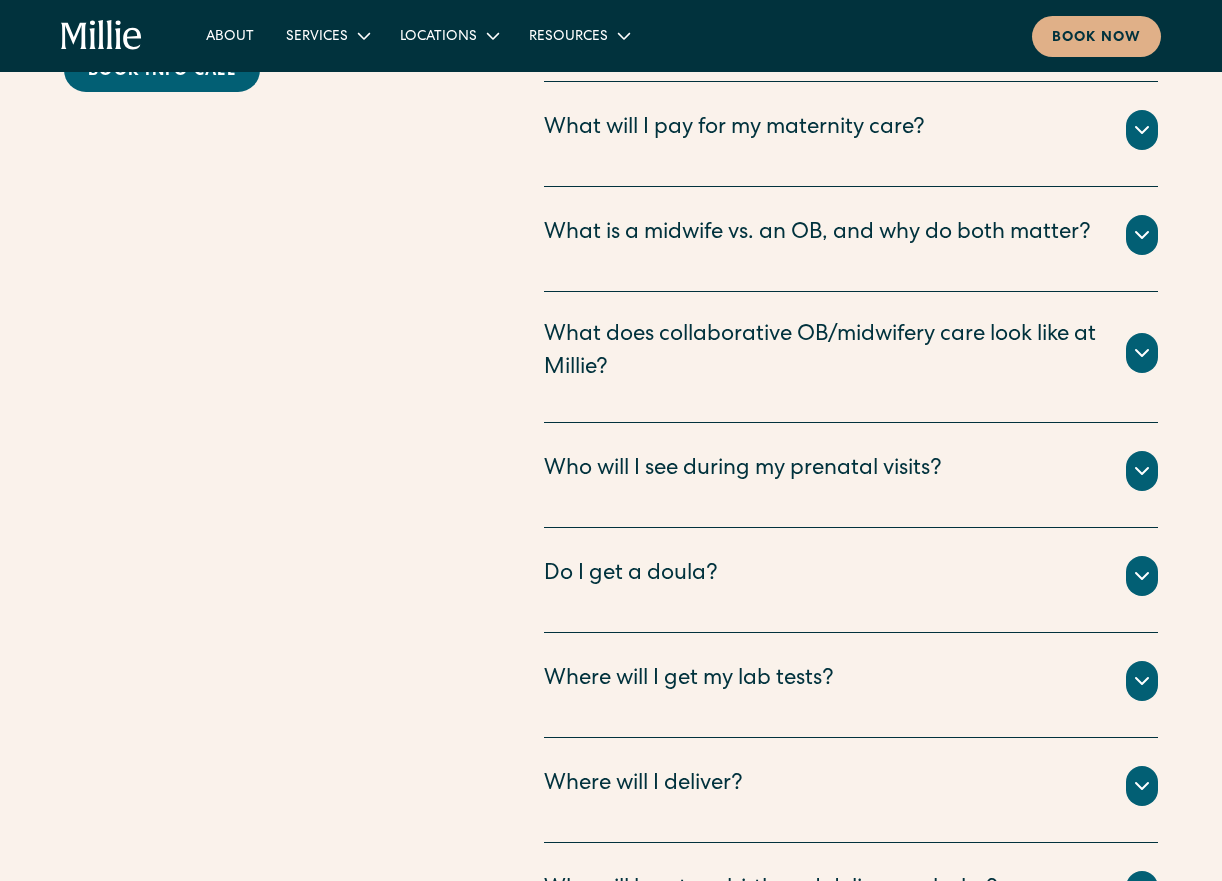 scroll, scrollTop: 6807, scrollLeft: 0, axis: vertical 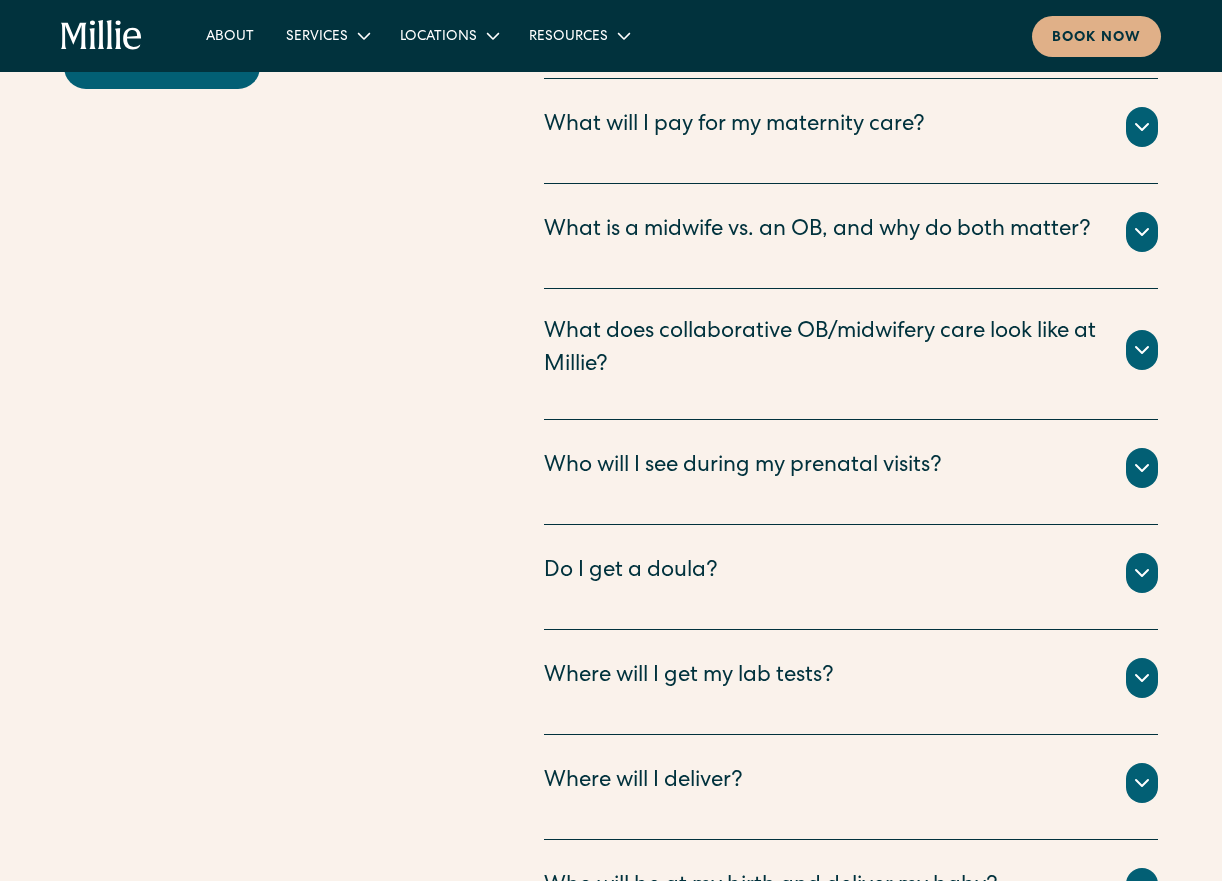 click on "The vast majority of pregnancies (an estimated 80%) are considered “low risk”, with Certified Nurse Midwives (CNMs) as the ideal care provider for the best outcomes. CNMs specialize in holistic pregnancy care and physiologic birth.  ‍ At Millie, we therefore believe that: 1) everyone needs a midwife, 2) some people need an OB-GYN too, and 3) everyone should have access to both. ‍ What does this look like in practice? When you establish care at Millie, you will meet with one of our CNMs. You can choose who to work with, and they will be your primary clinician over the course of your pregnancy care.  ‍ ‍ At Millie, you can rest assured that you will receive complete, continuous, and compassionate care with all the benefits of both OB-GYN and Midwifery approaches." at bounding box center (851, 387) 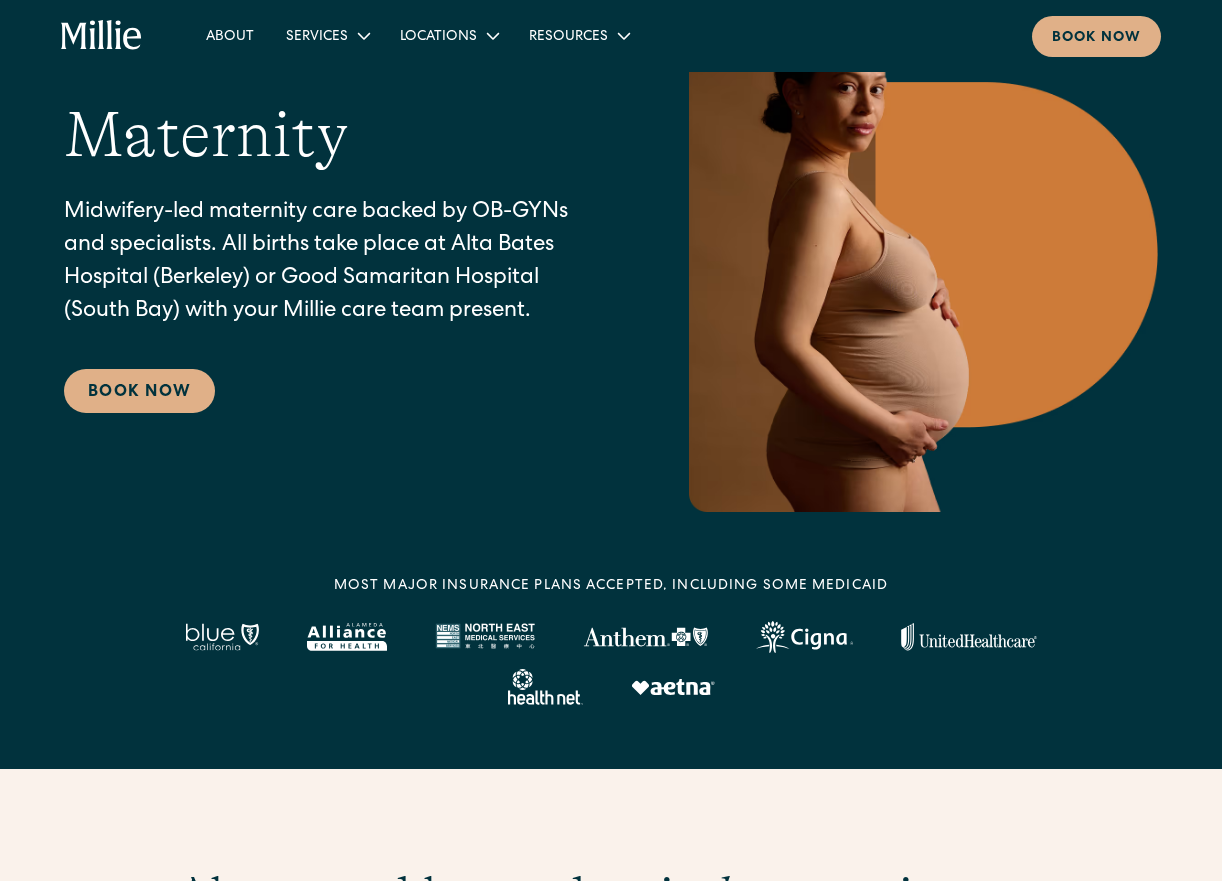 scroll, scrollTop: 0, scrollLeft: 0, axis: both 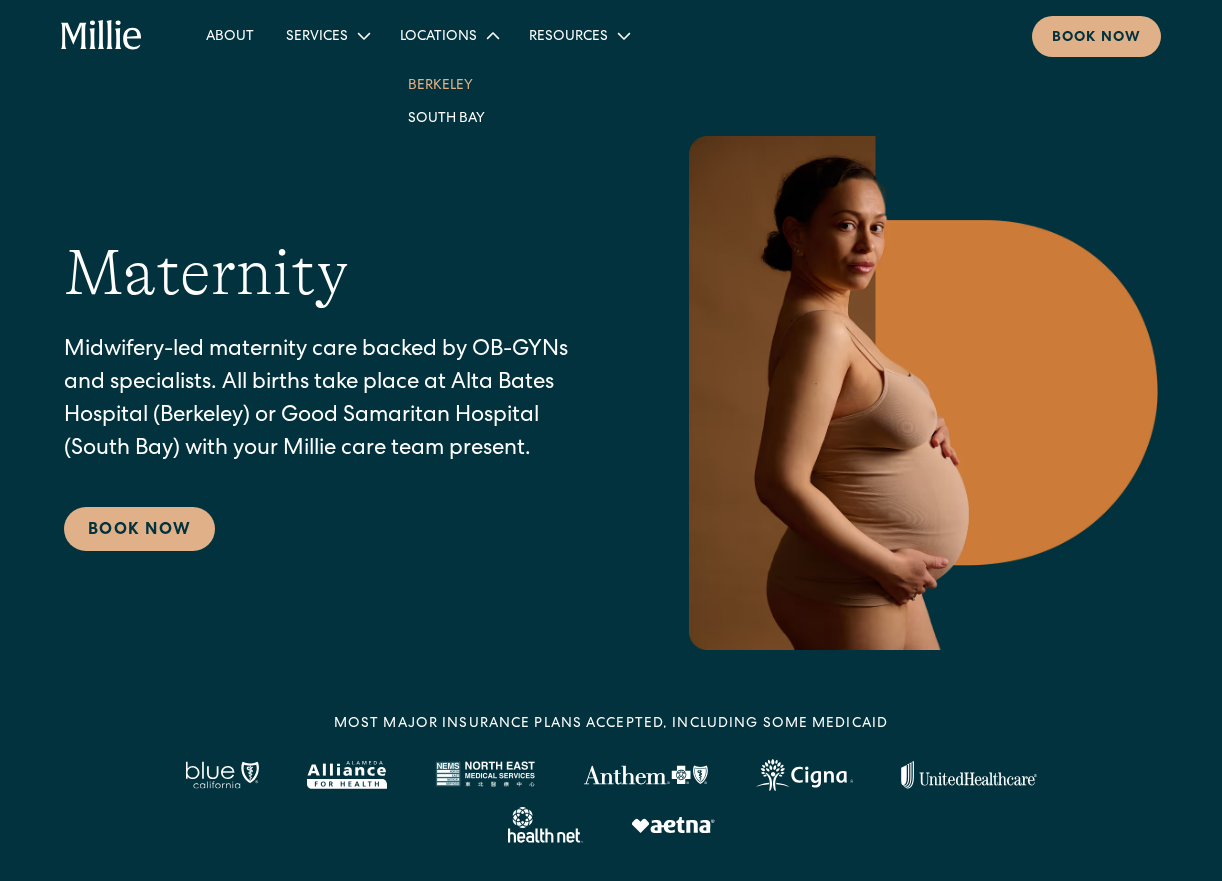 click on "Berkeley" at bounding box center (448, 84) 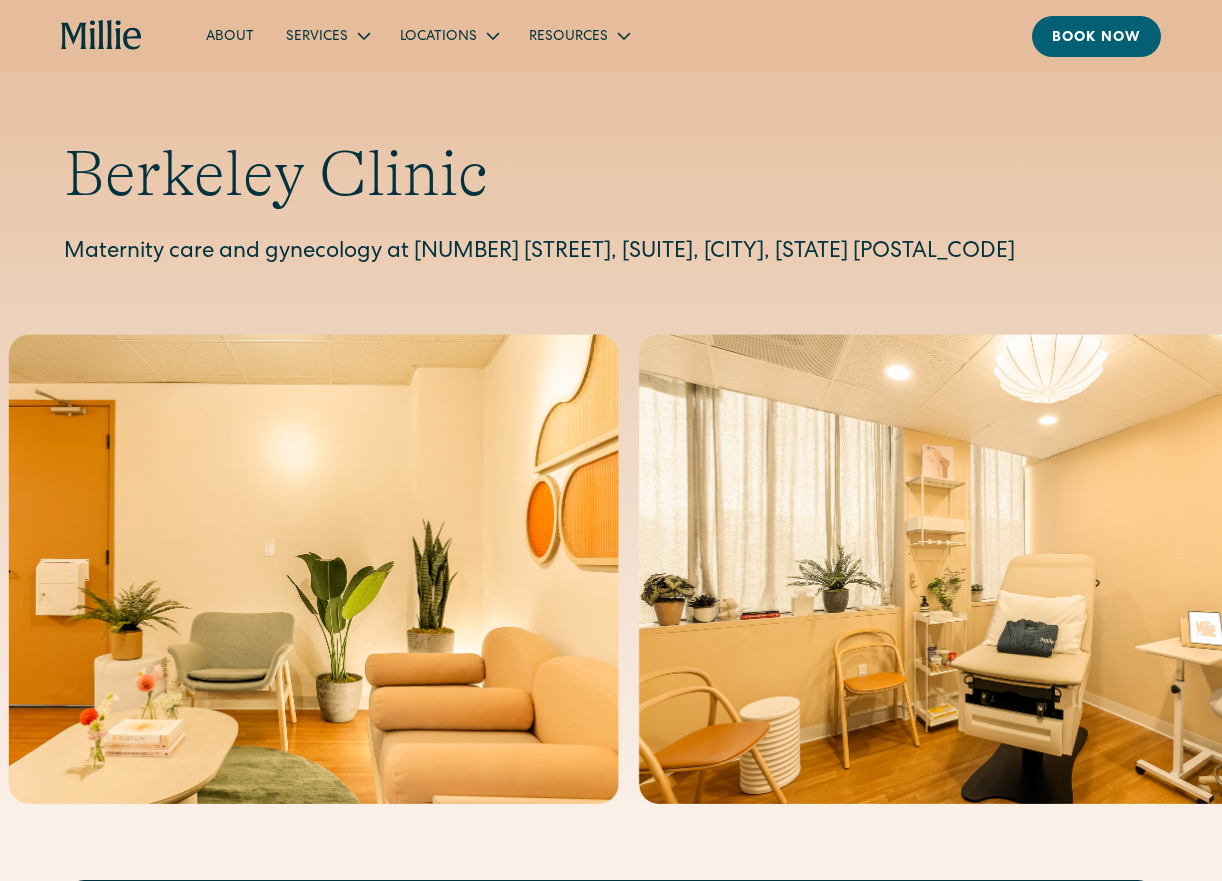 scroll, scrollTop: 0, scrollLeft: 0, axis: both 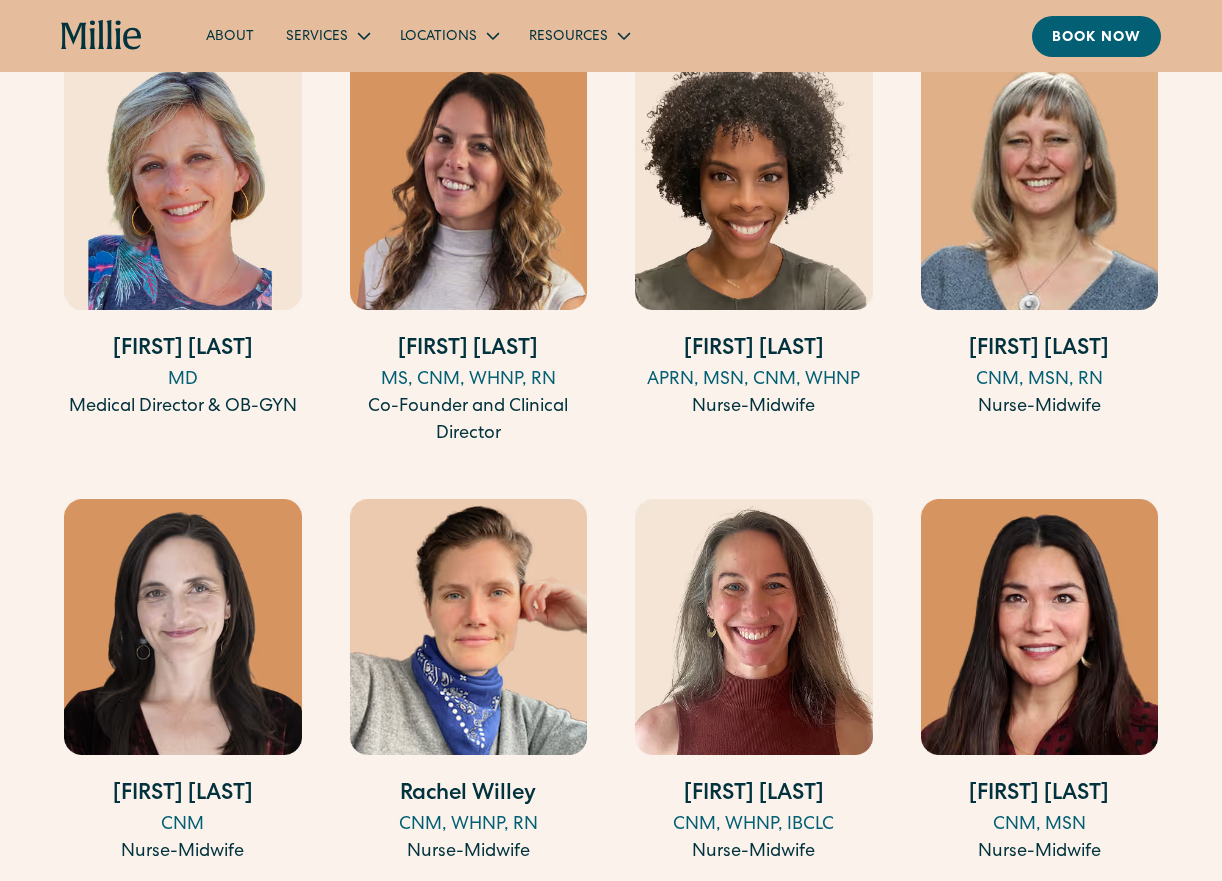 click on "Aqueelah Tillman" at bounding box center [754, 350] 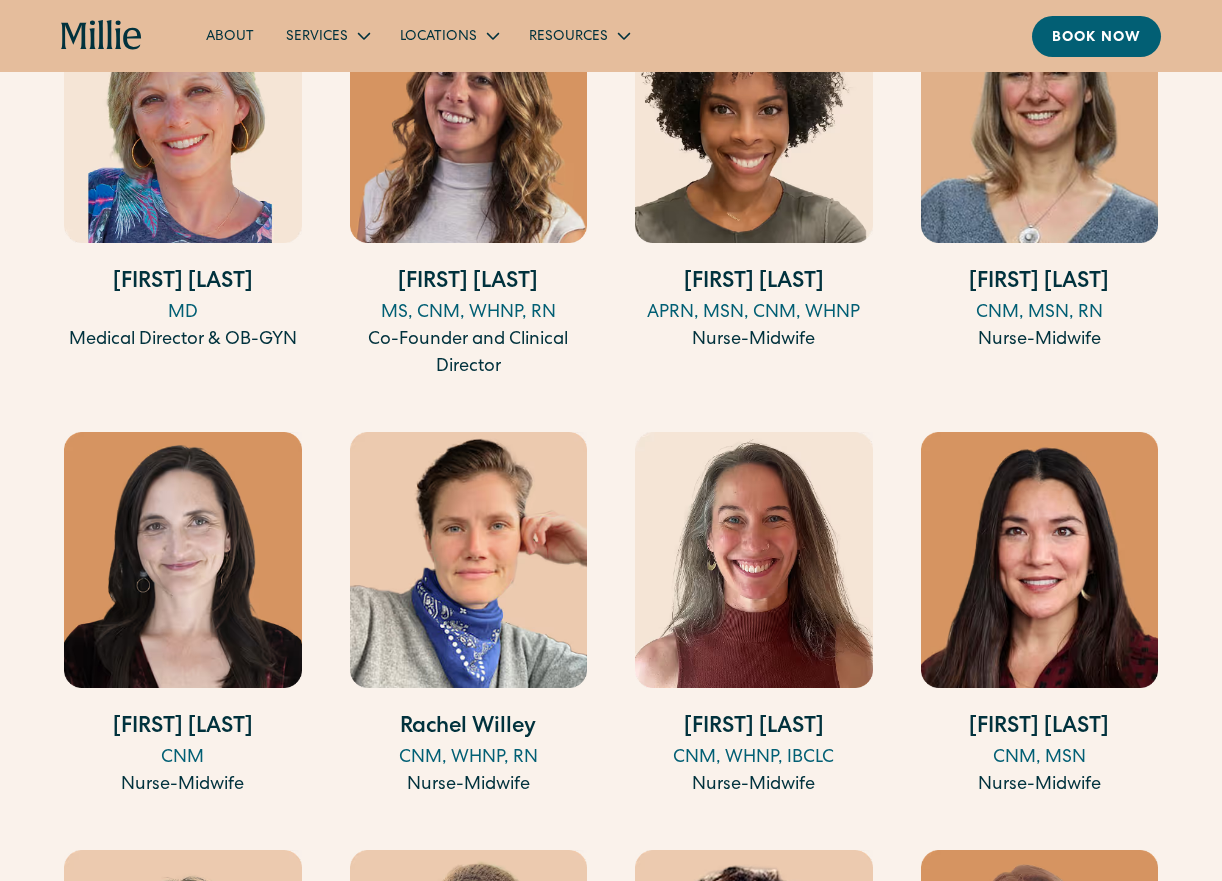 scroll, scrollTop: 2260, scrollLeft: 0, axis: vertical 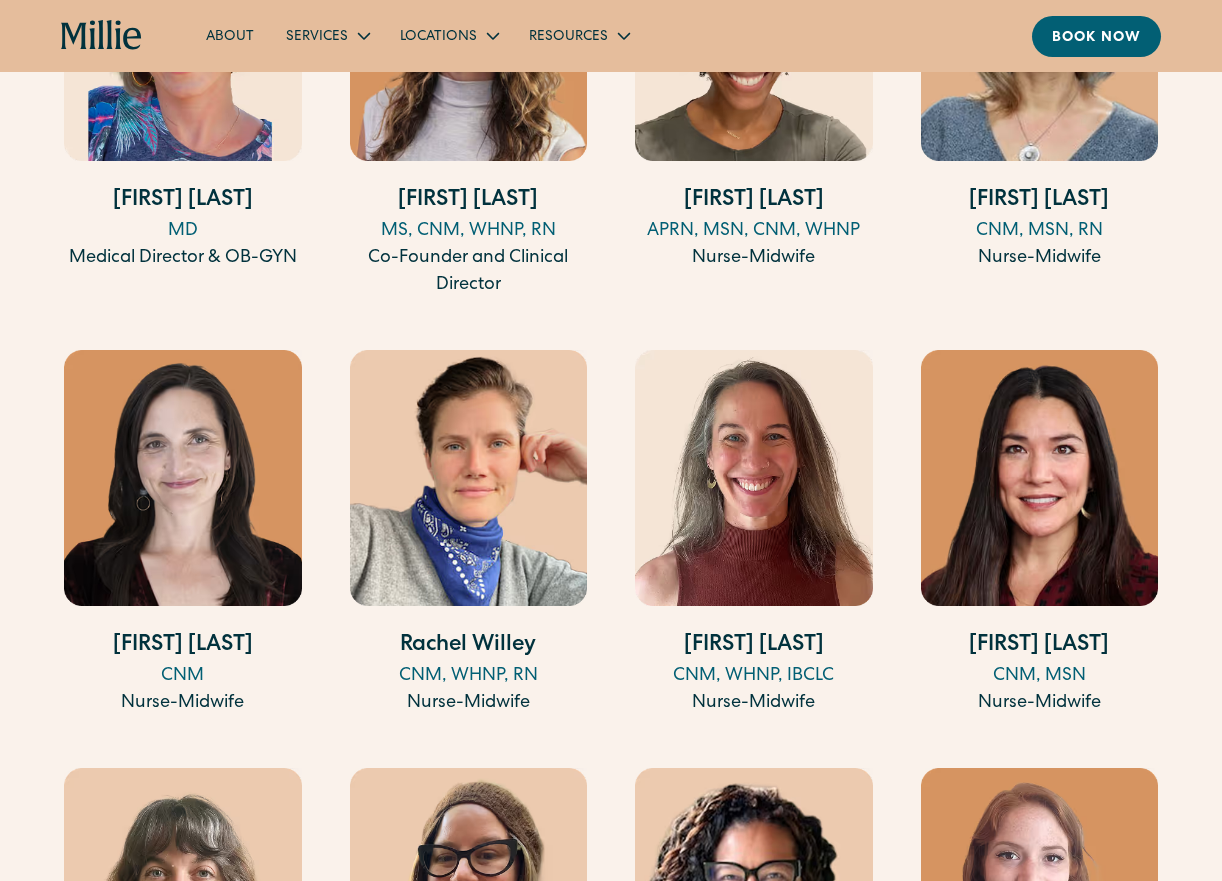 click at bounding box center [469, 478] 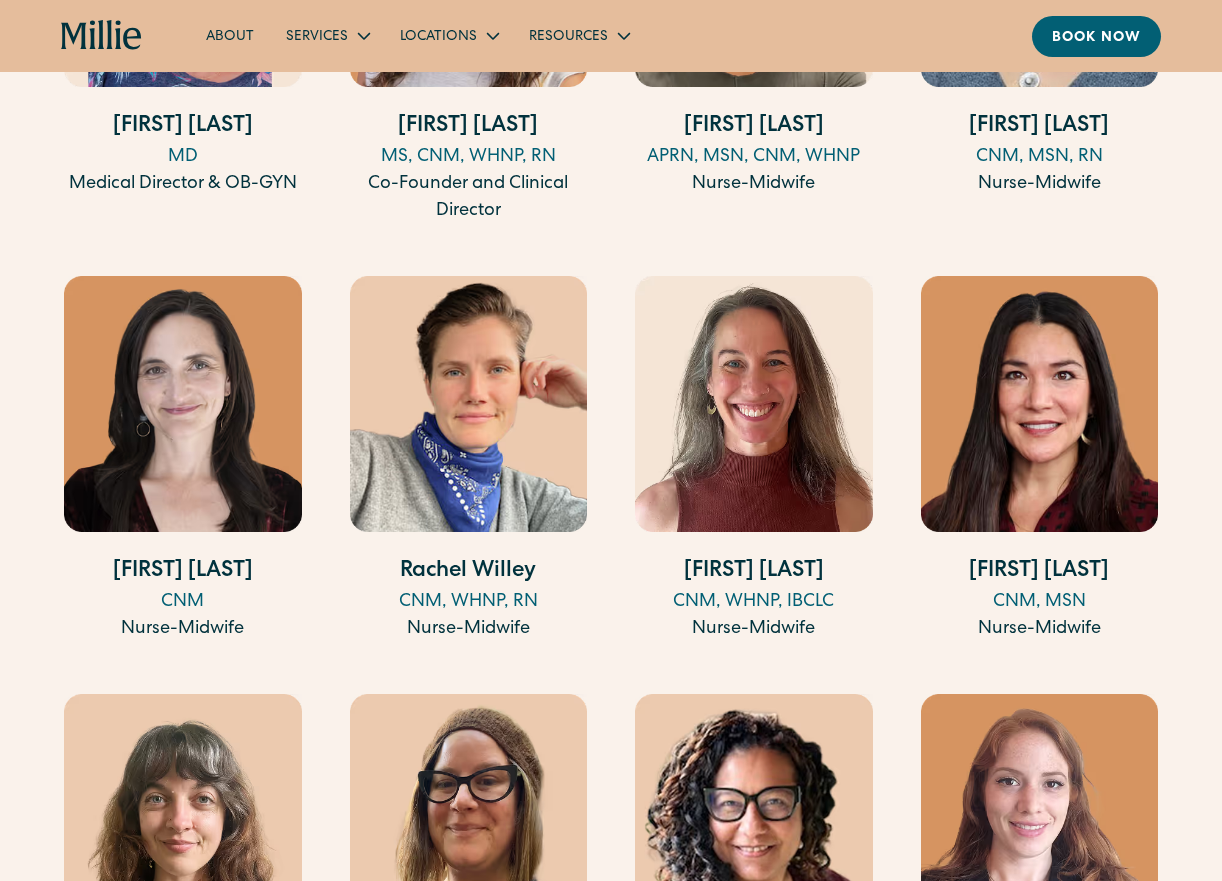 scroll, scrollTop: 2337, scrollLeft: 0, axis: vertical 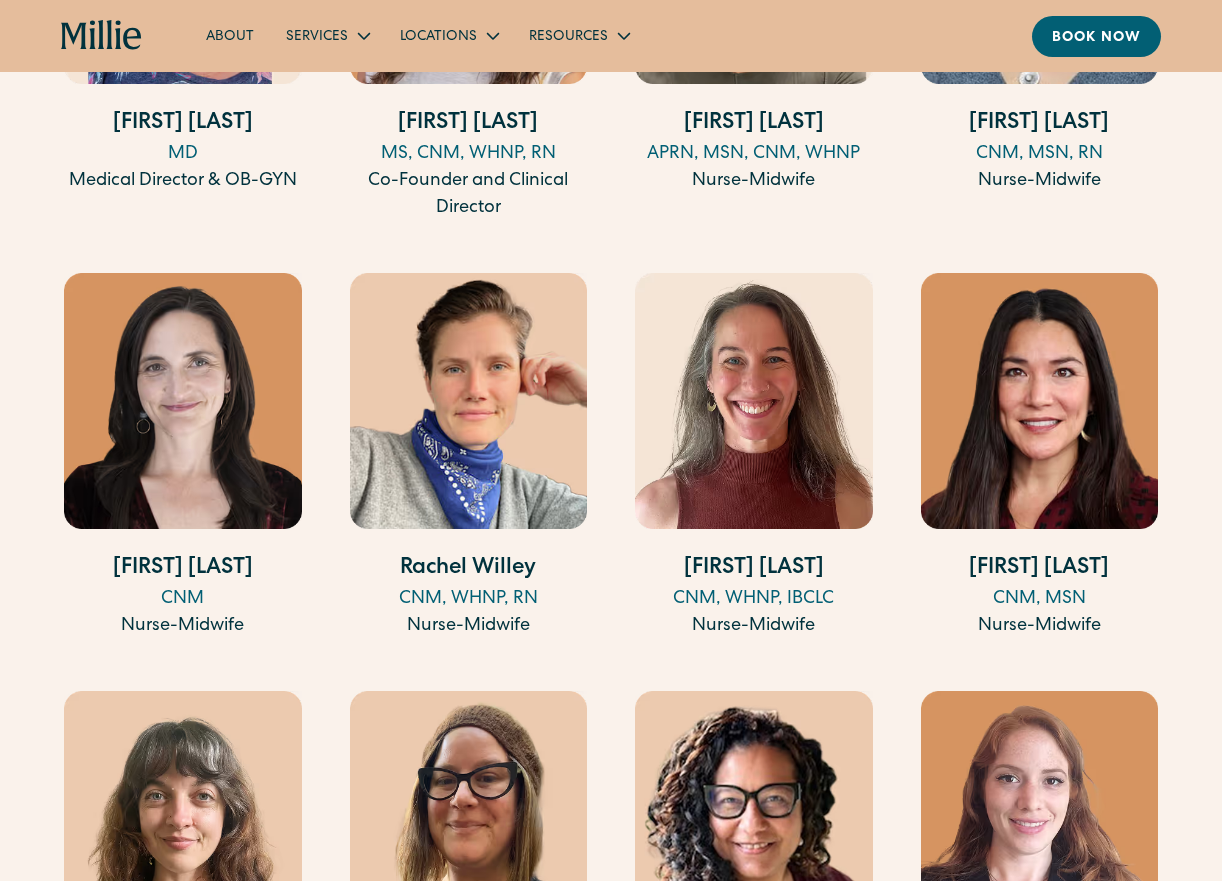 click on "Vanessa Garcia" at bounding box center [754, 569] 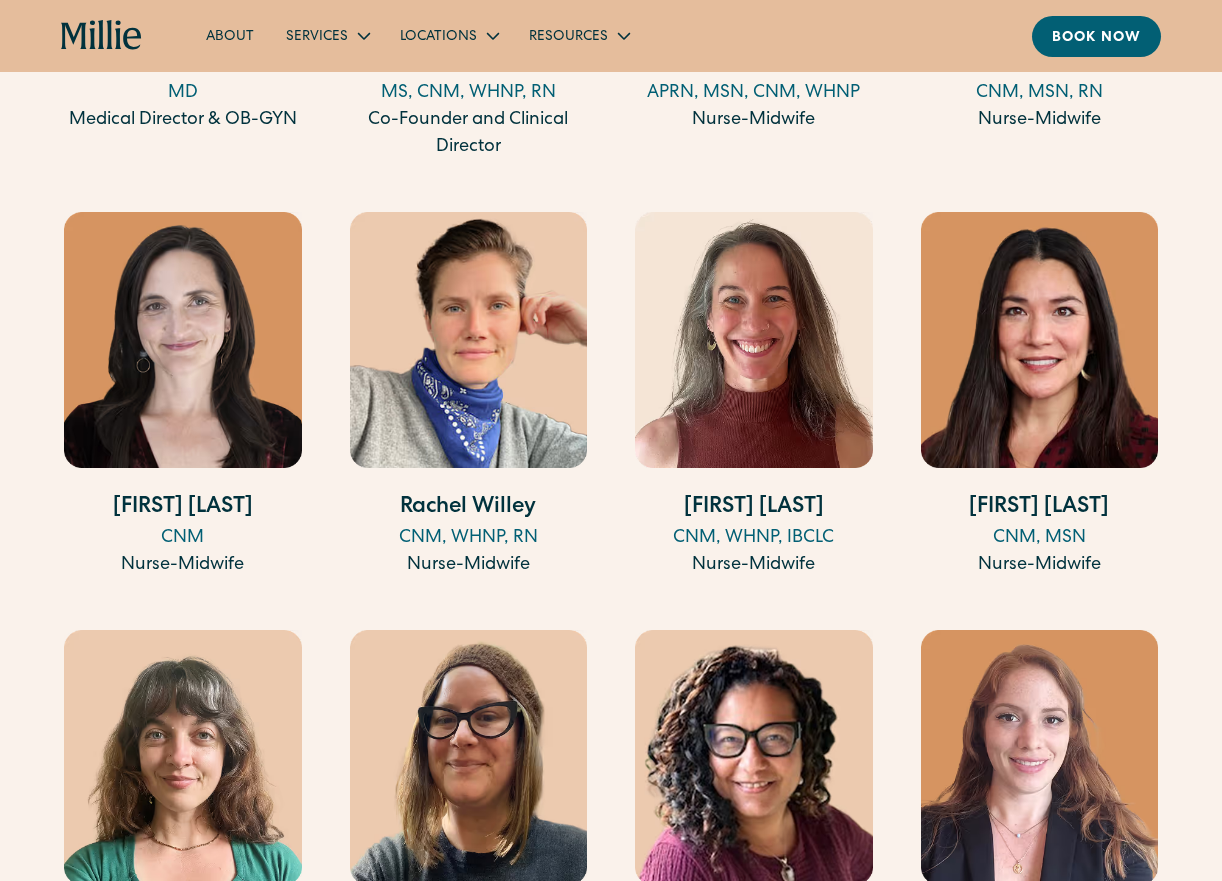 scroll, scrollTop: 2431, scrollLeft: 0, axis: vertical 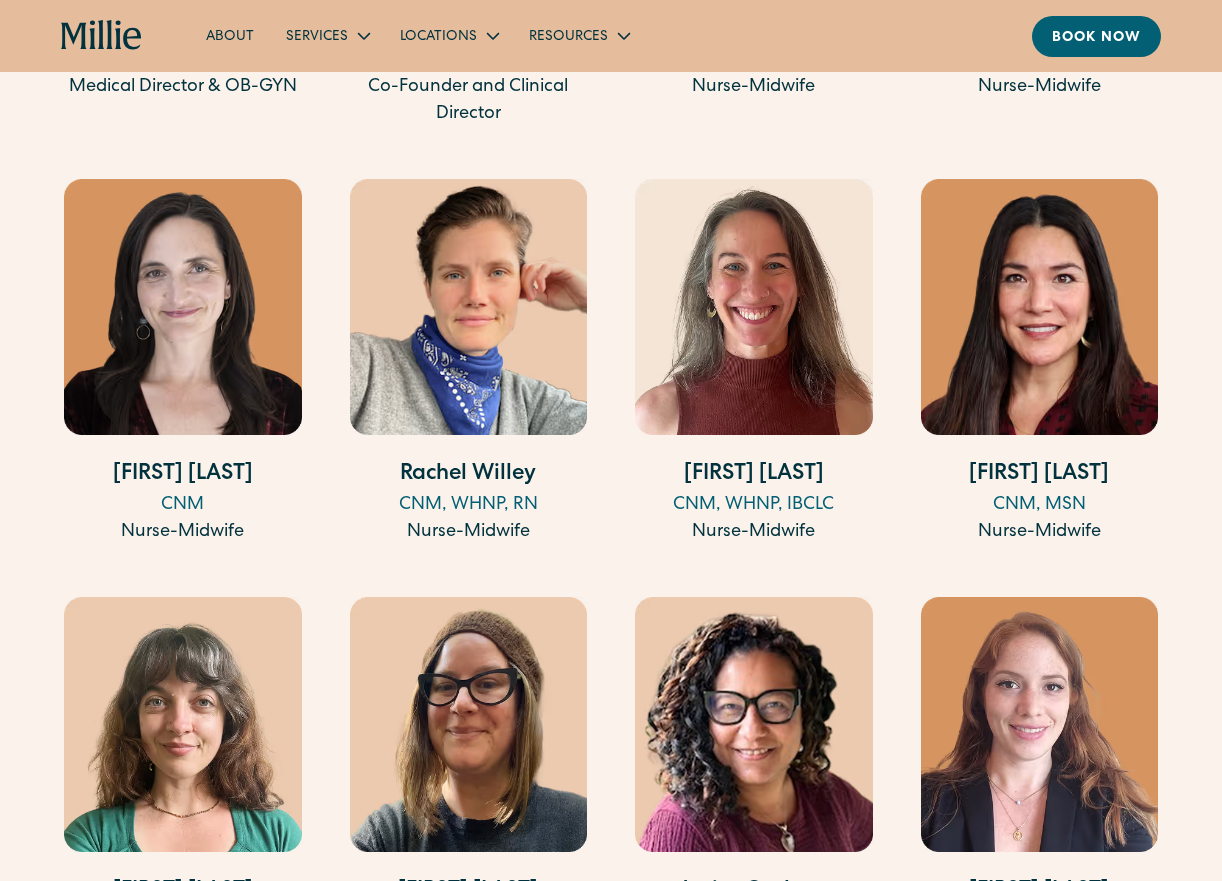 click at bounding box center (1040, 307) 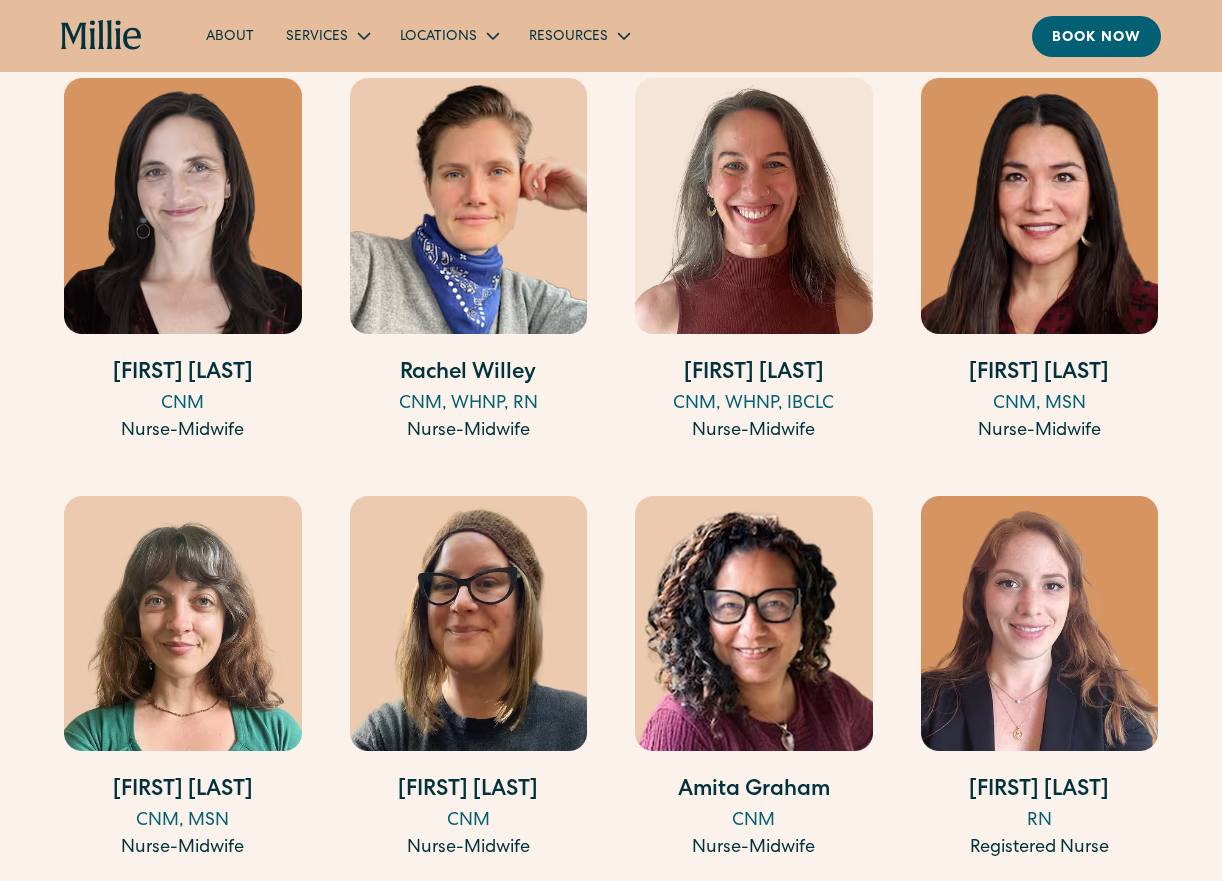 scroll, scrollTop: 2678, scrollLeft: 0, axis: vertical 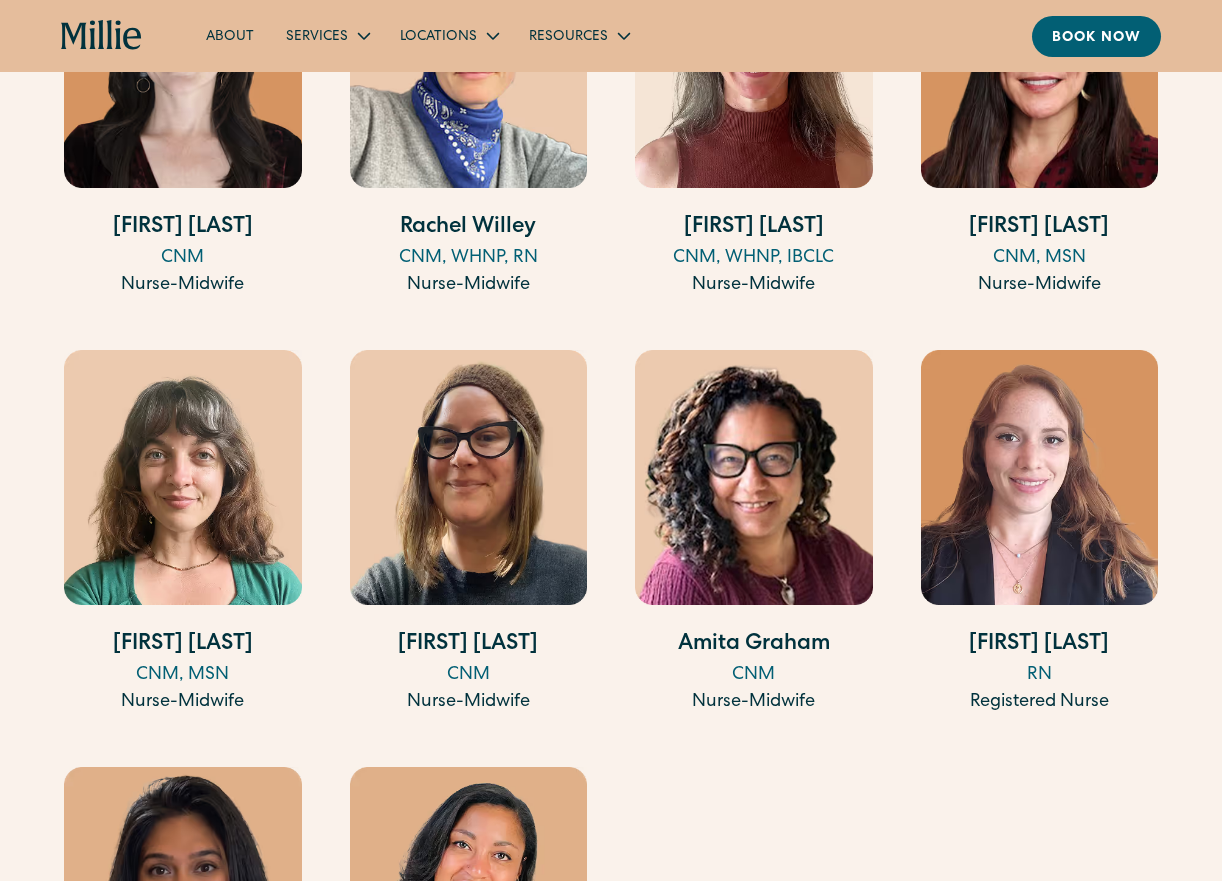 click on "Hannah Kopp-Yates" at bounding box center [183, 645] 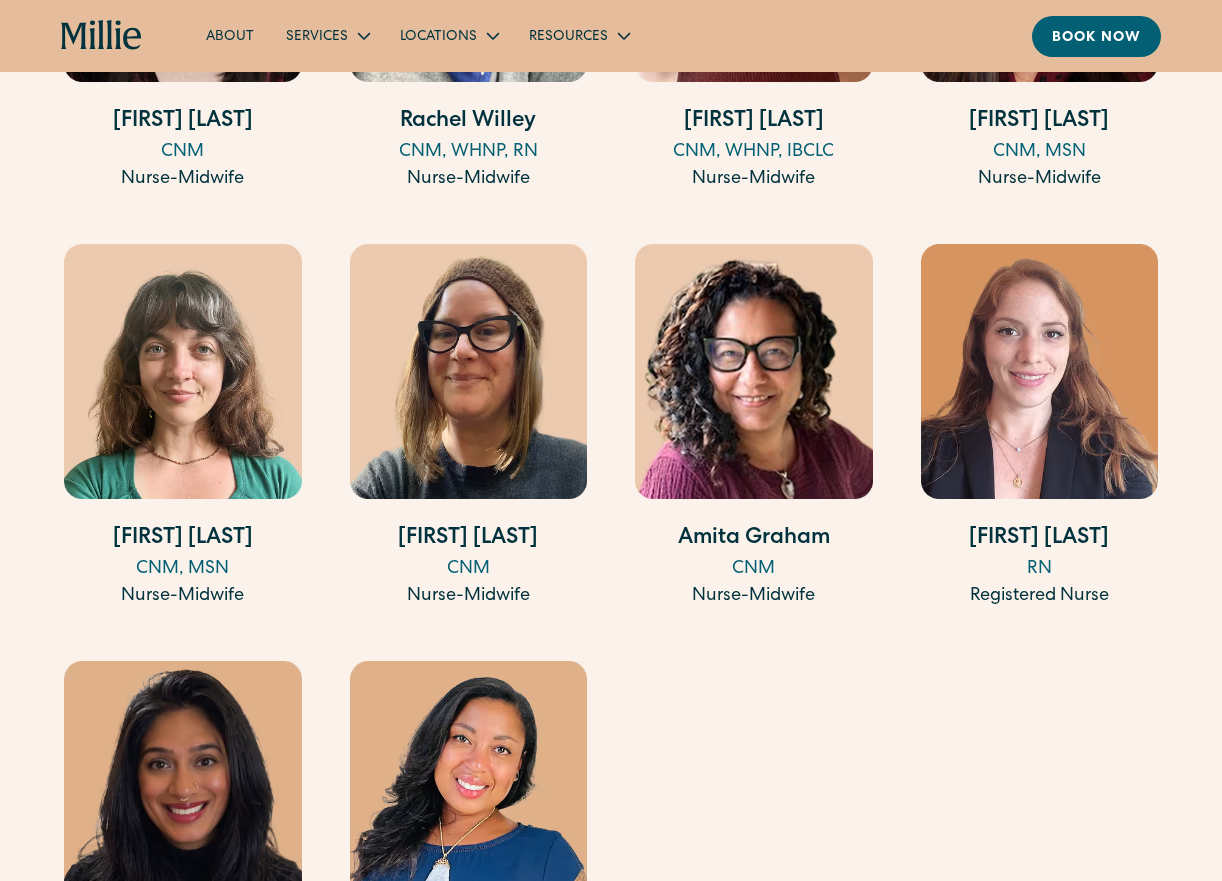scroll, scrollTop: 2786, scrollLeft: 0, axis: vertical 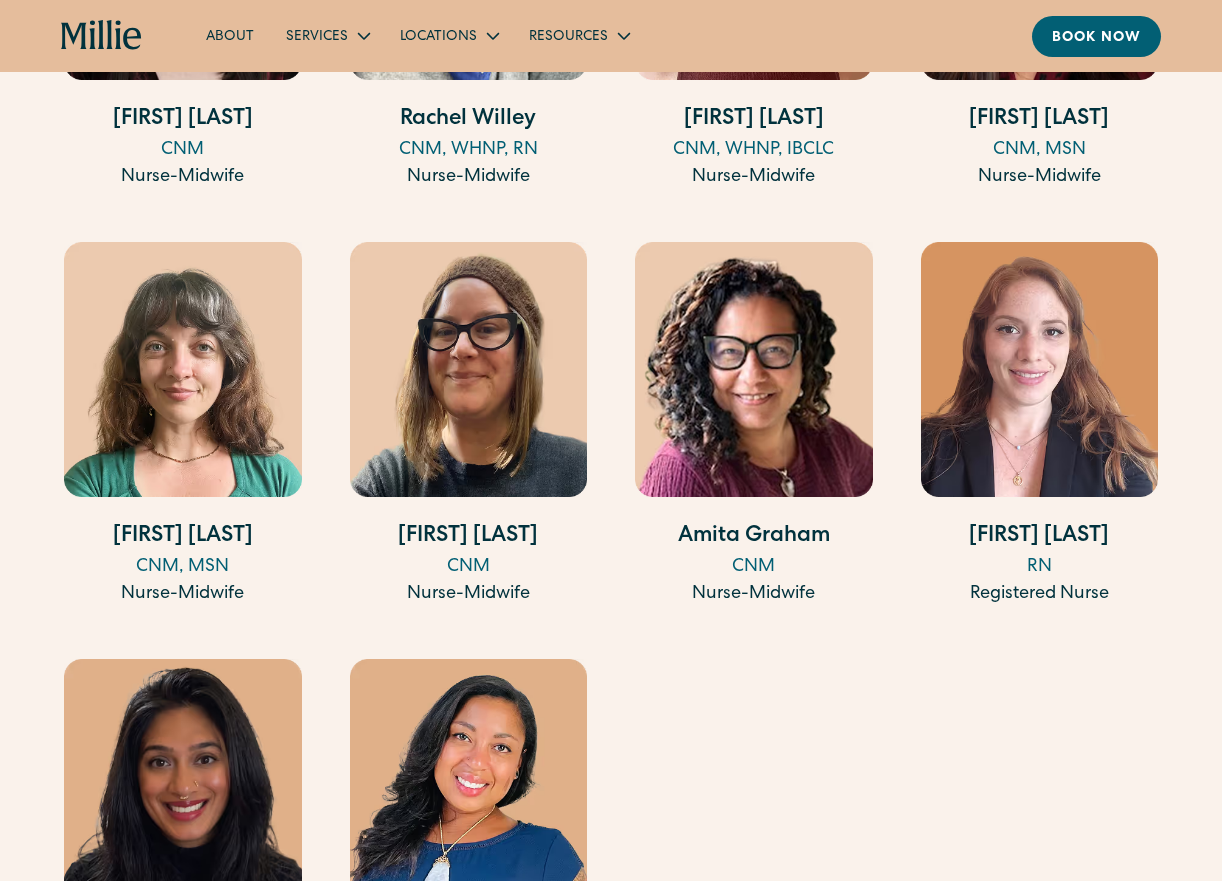click on "Elizabeth Englund" at bounding box center [1040, 537] 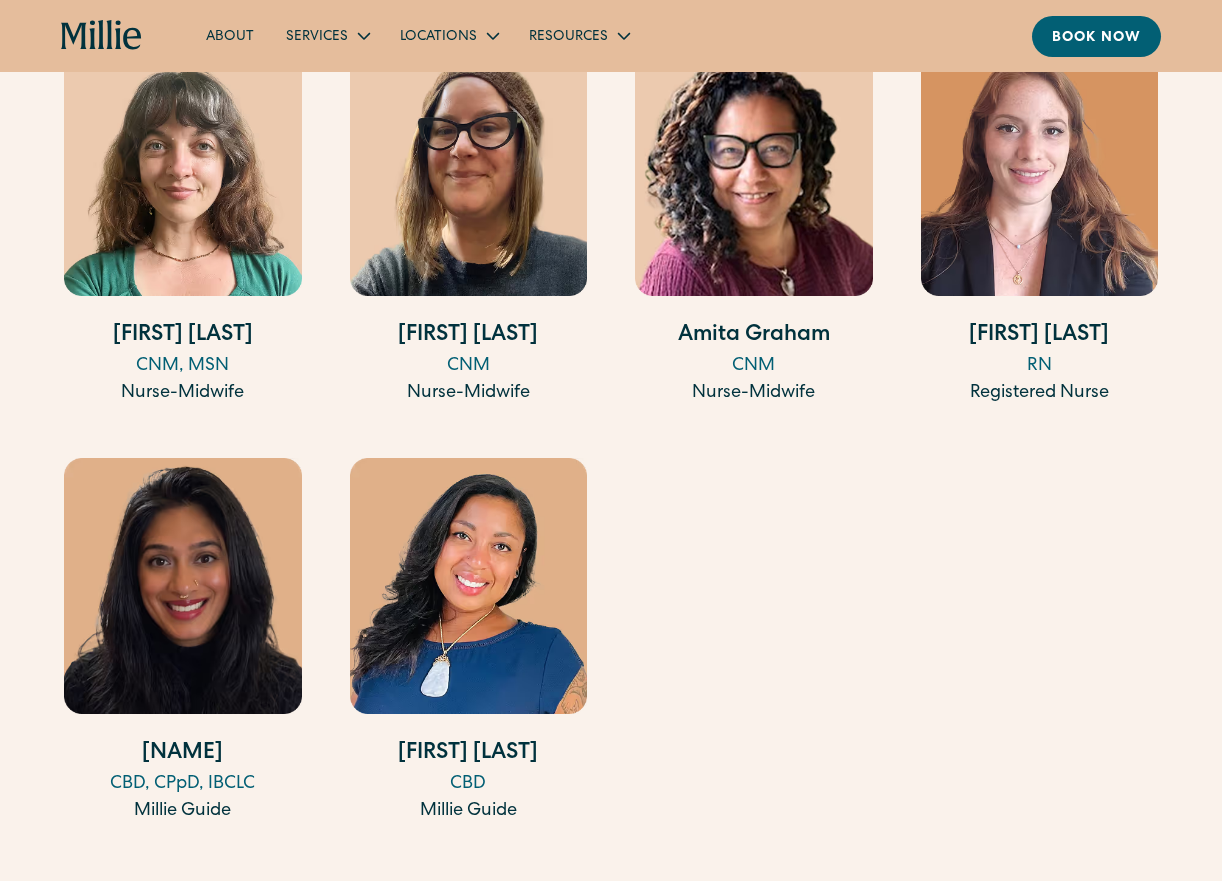 scroll, scrollTop: 2999, scrollLeft: 0, axis: vertical 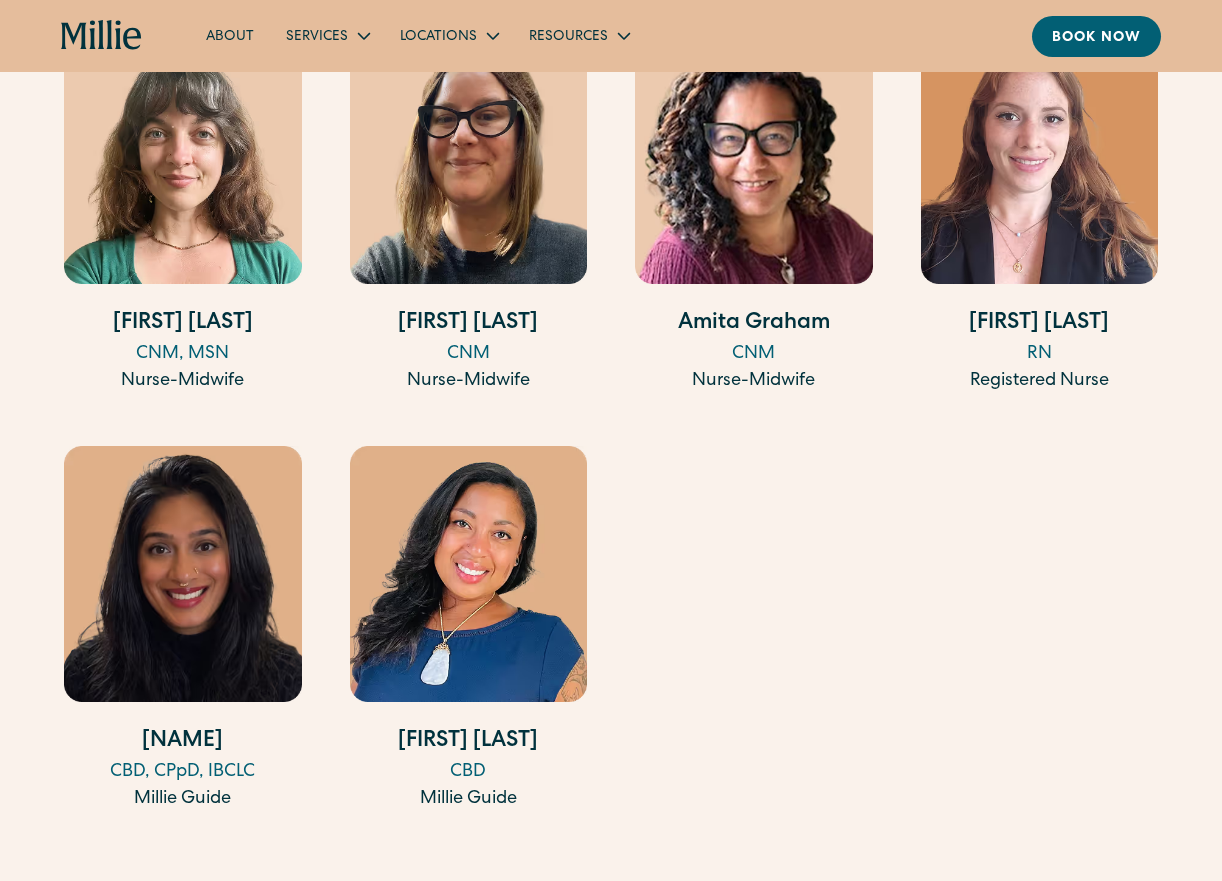 click on "Desiree Dougherty" at bounding box center [469, 742] 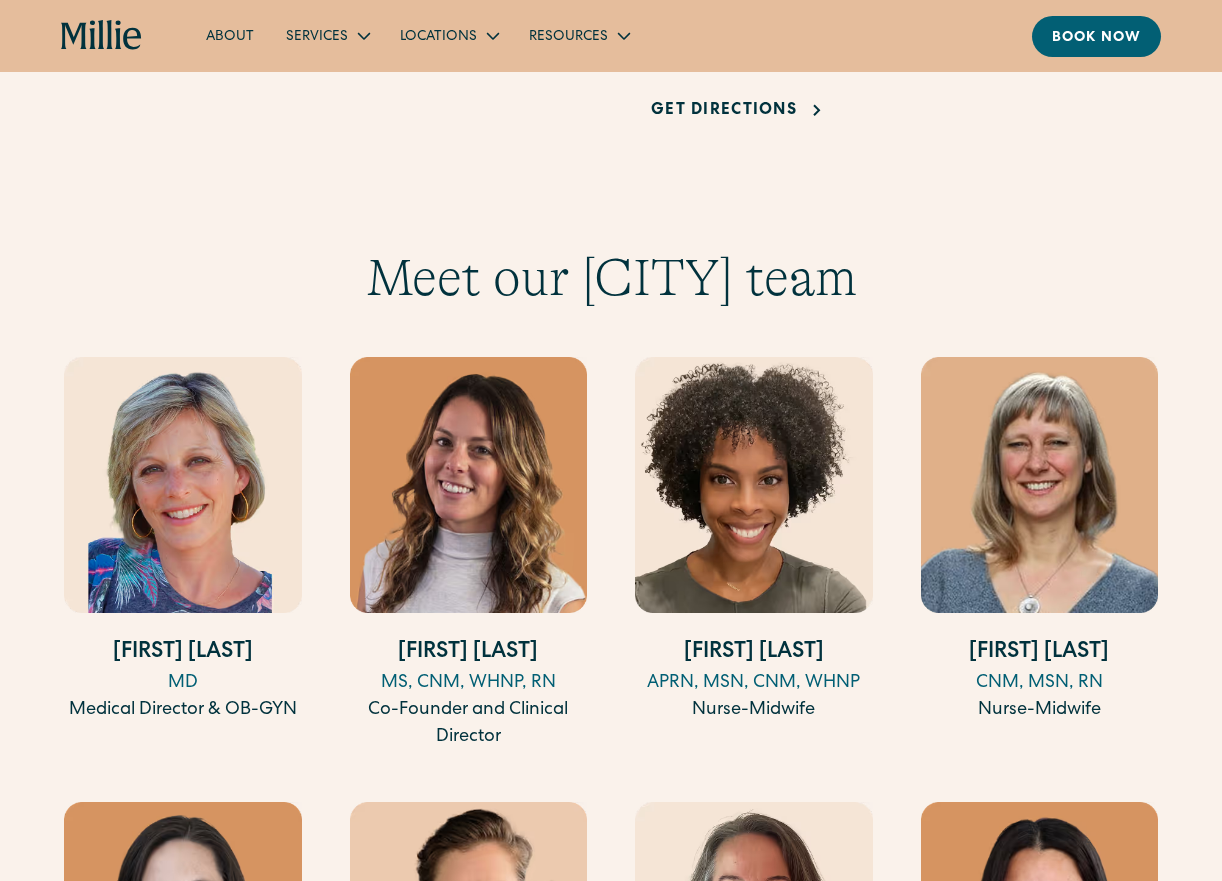 scroll, scrollTop: 1881, scrollLeft: 0, axis: vertical 